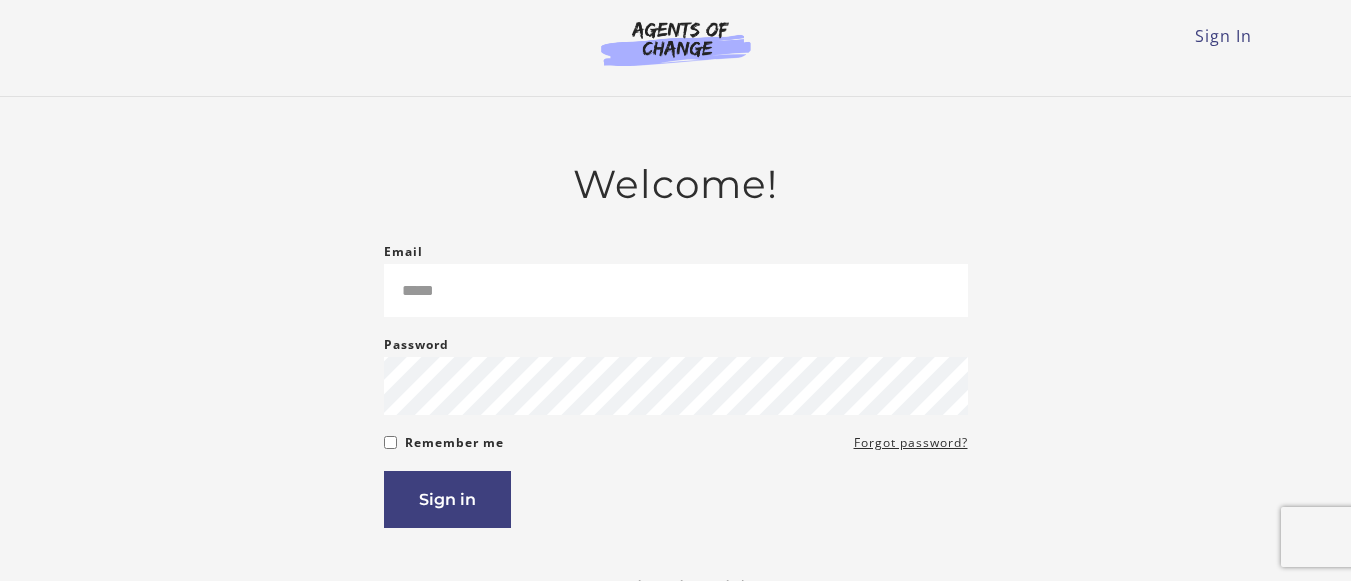 scroll, scrollTop: 0, scrollLeft: 0, axis: both 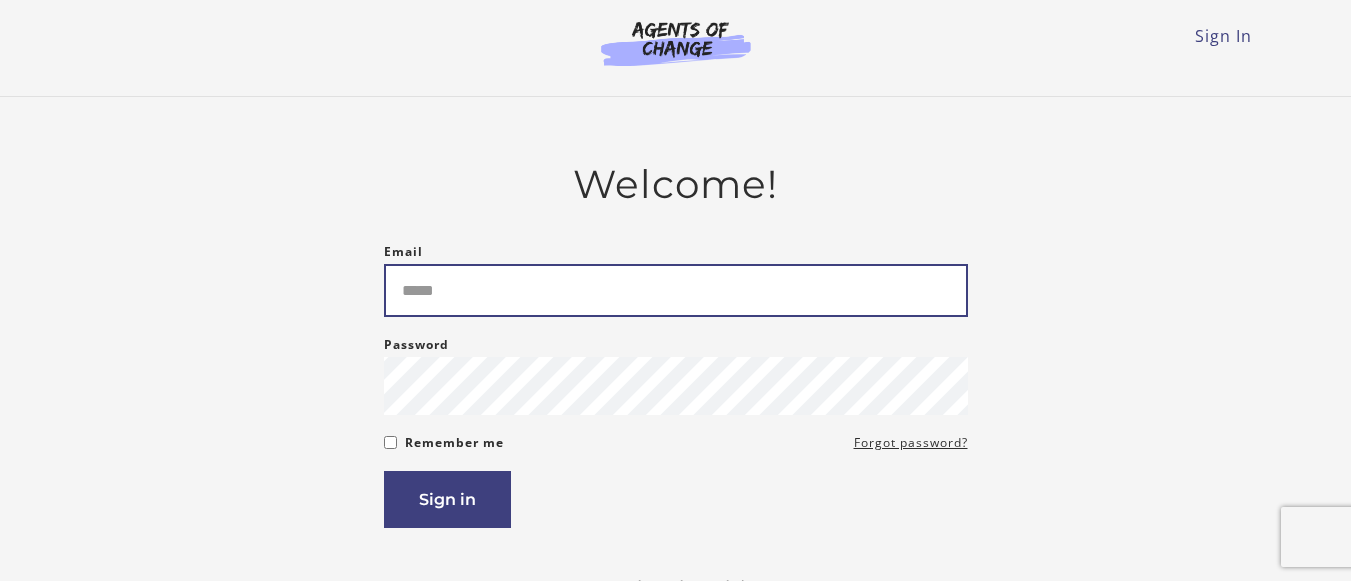 click on "Email" at bounding box center [676, 290] 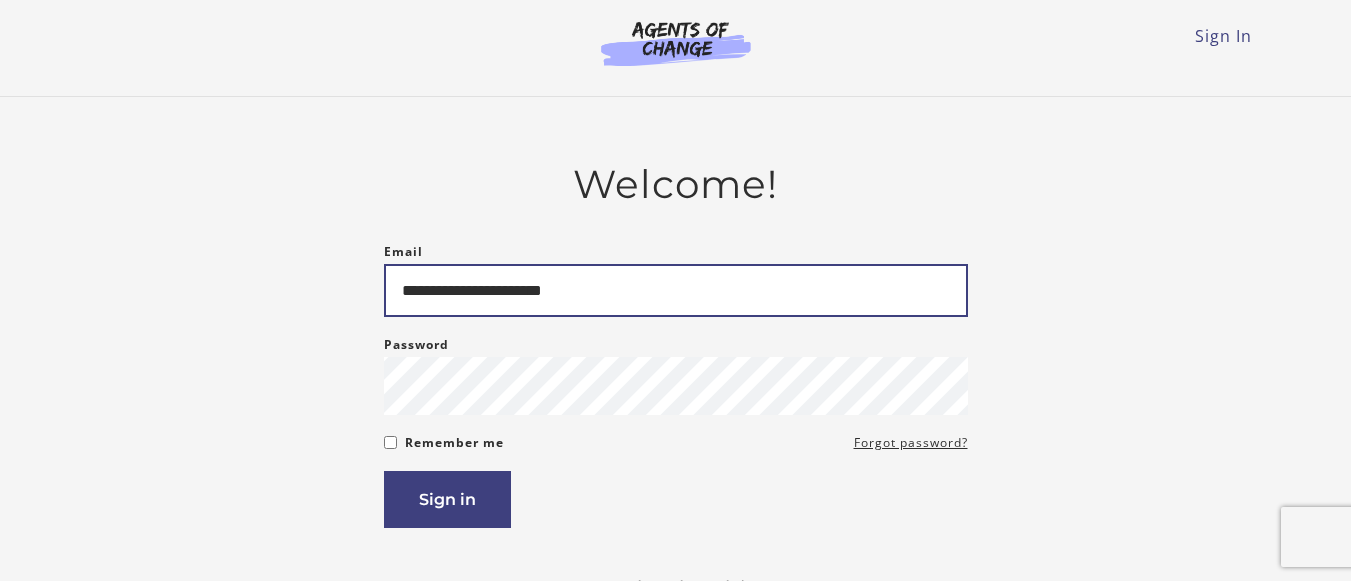 type on "**********" 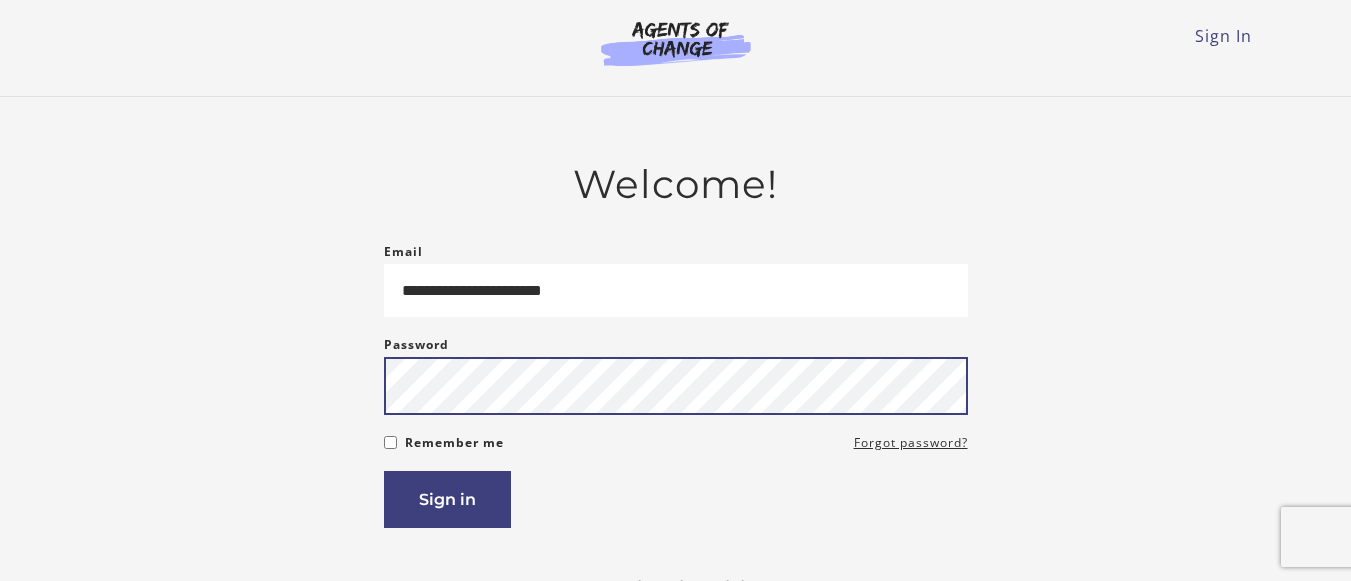 click on "Sign in" at bounding box center (447, 499) 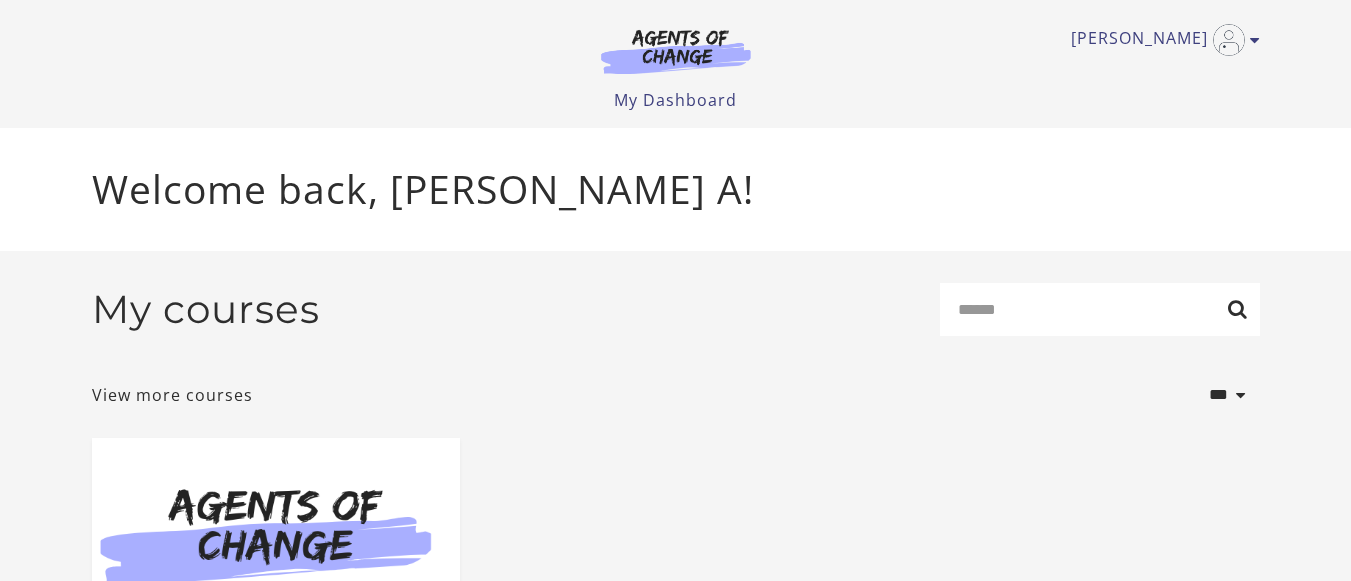 scroll, scrollTop: 0, scrollLeft: 0, axis: both 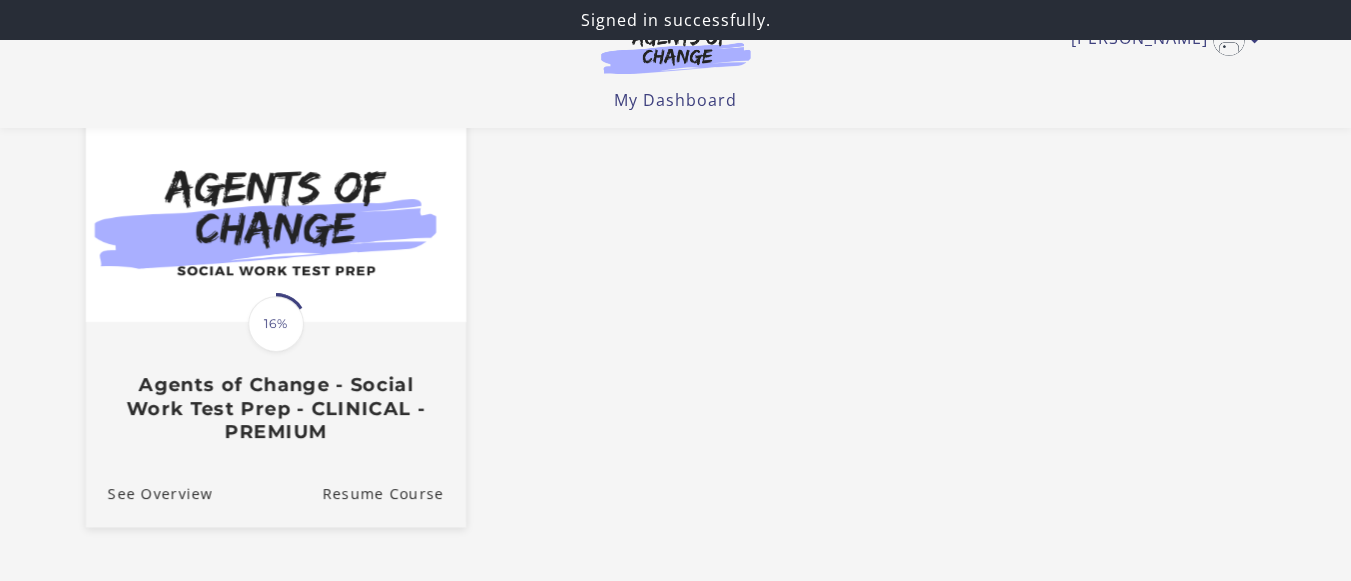 click on "Agents of Change - Social Work Test Prep - CLINICAL - PREMIUM" at bounding box center [275, 408] 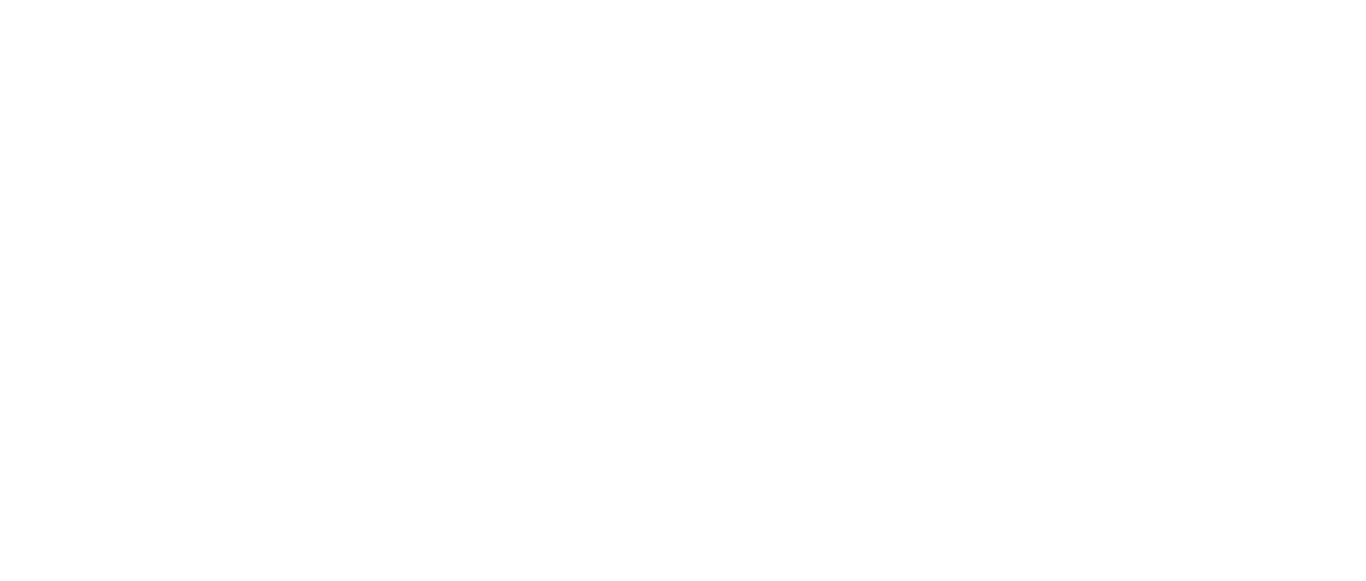 scroll, scrollTop: 0, scrollLeft: 0, axis: both 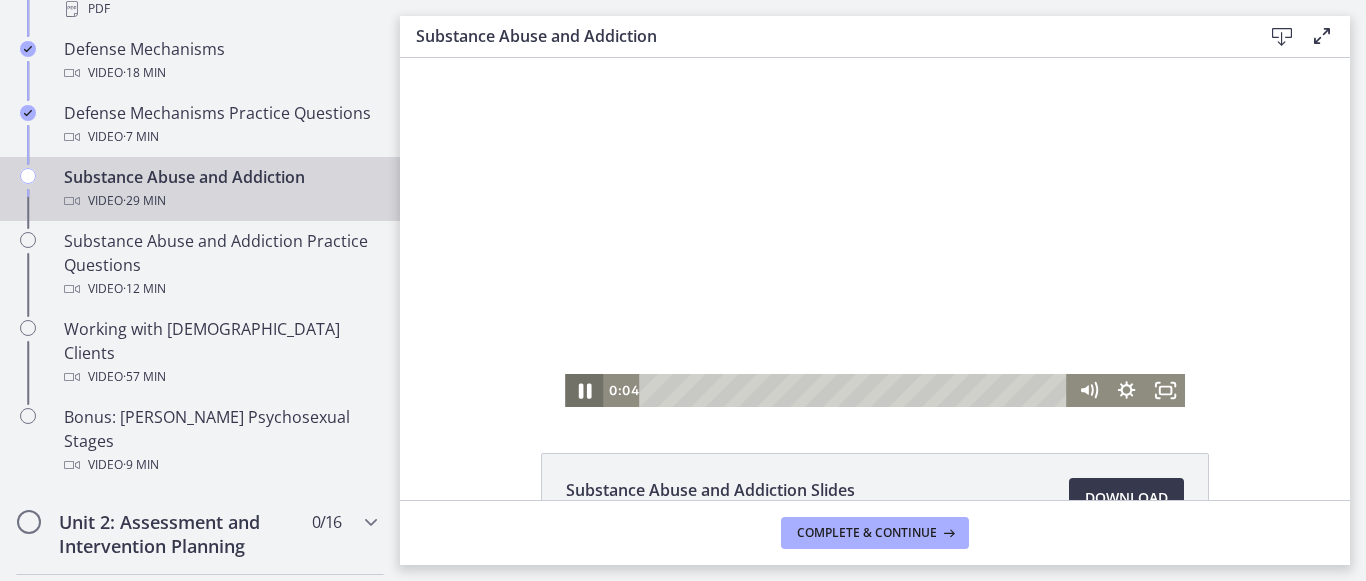 click 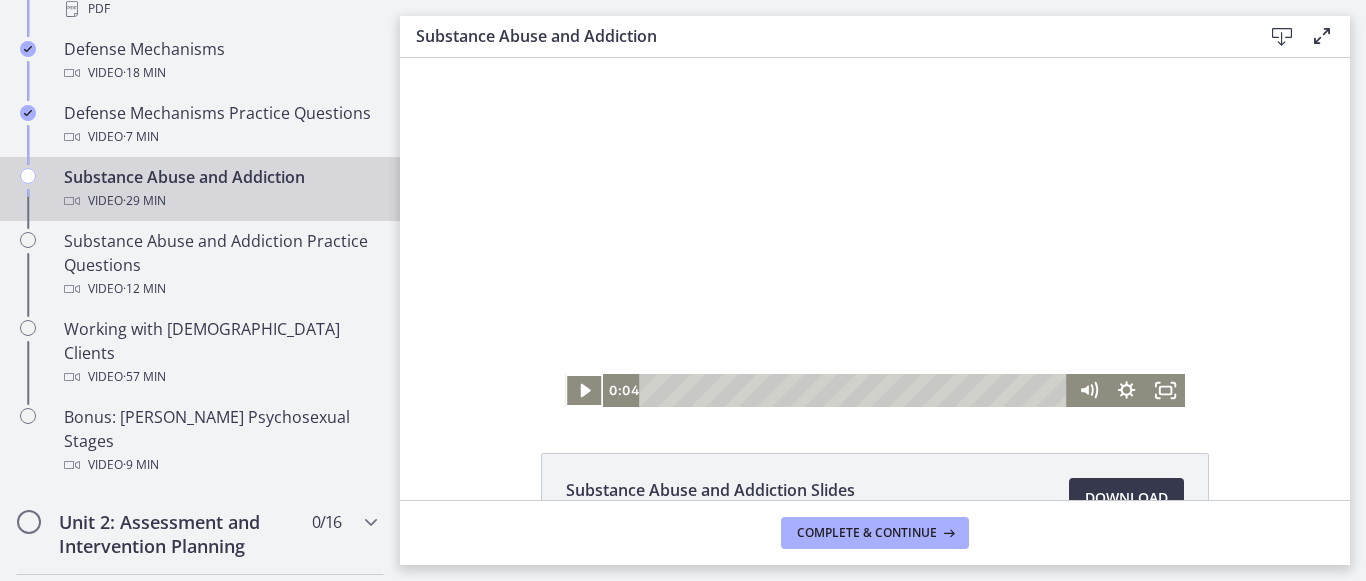 click at bounding box center (875, 232) 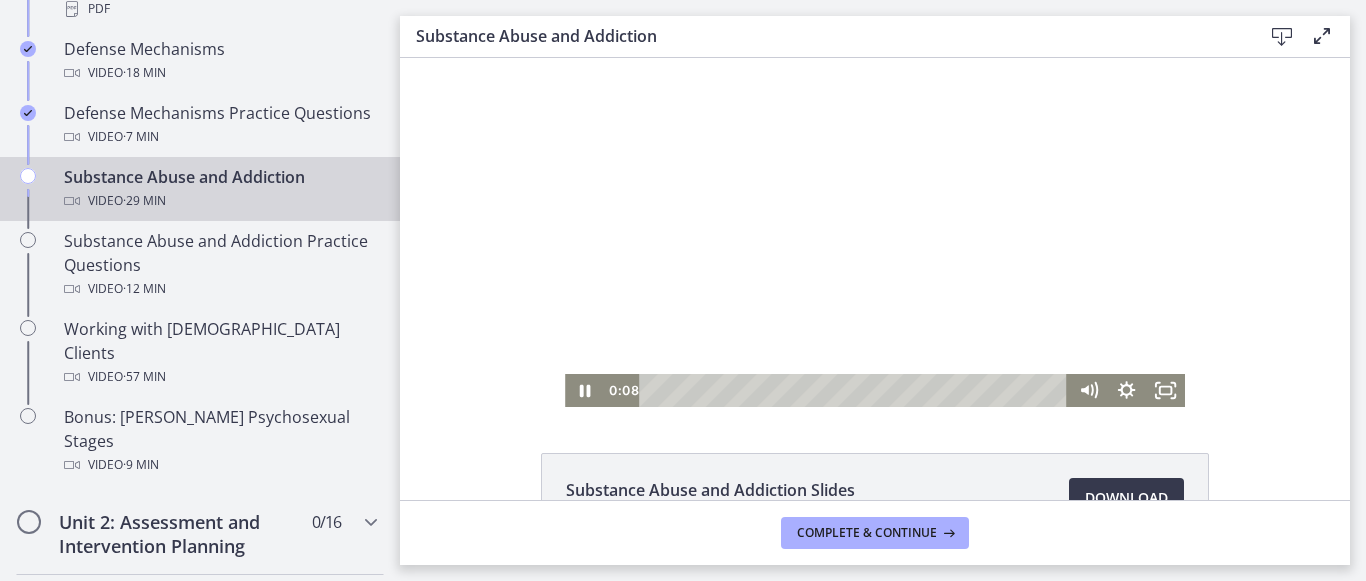 type 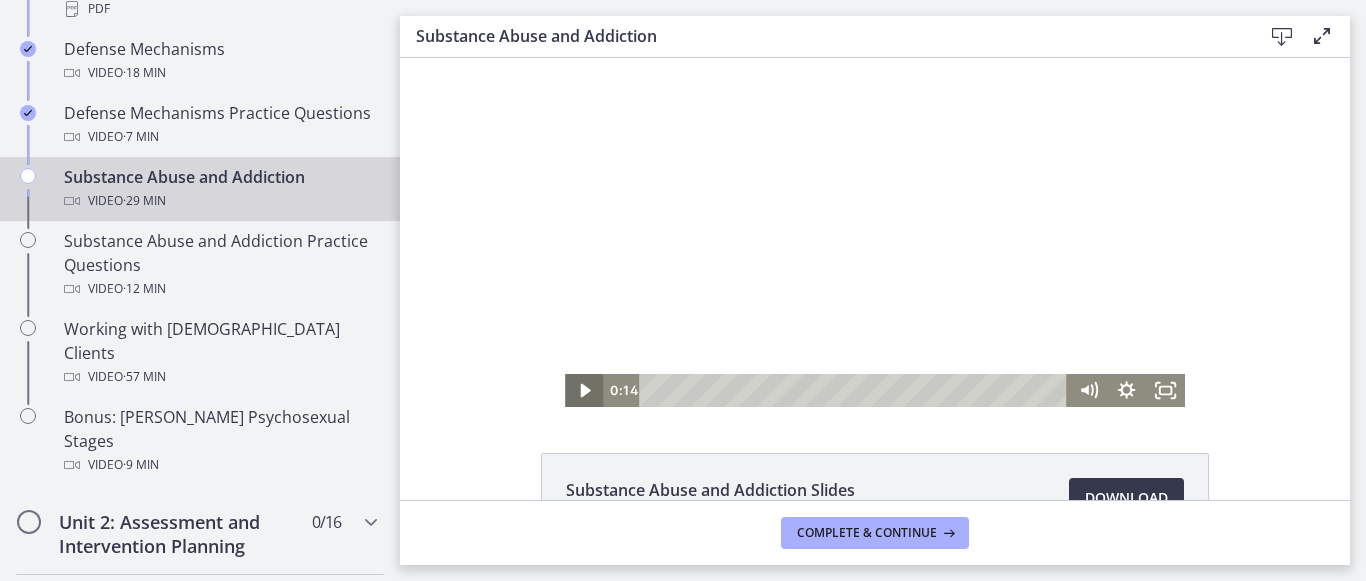click 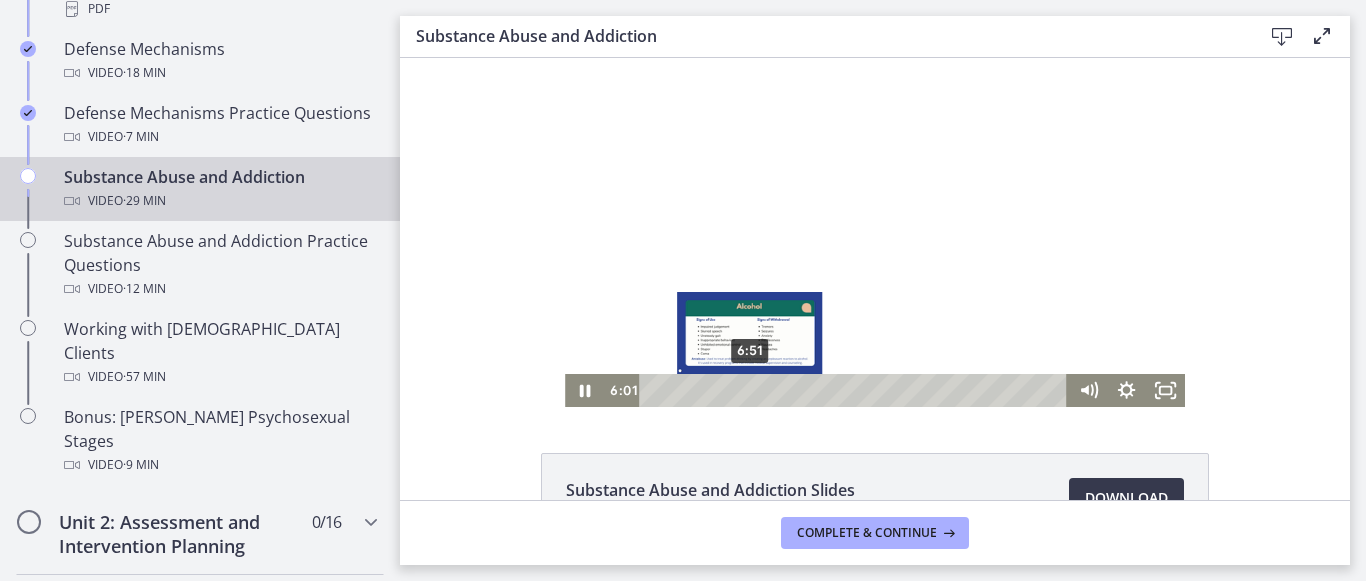 click on "6:51" at bounding box center [856, 390] 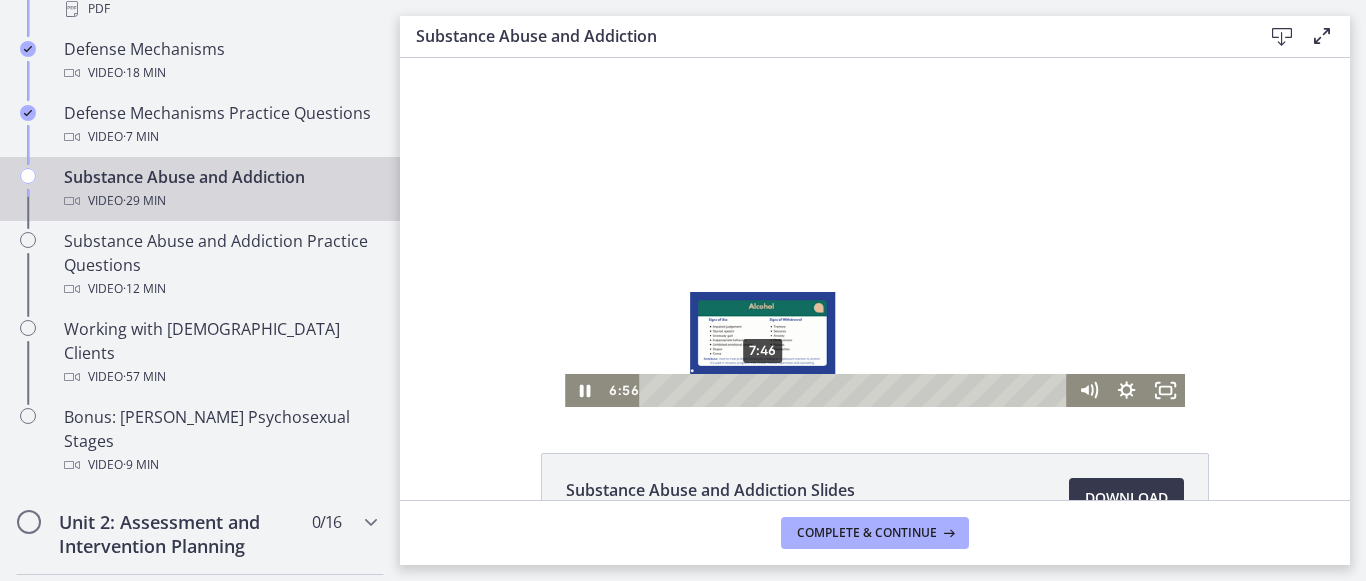 click on "7:46" at bounding box center [856, 390] 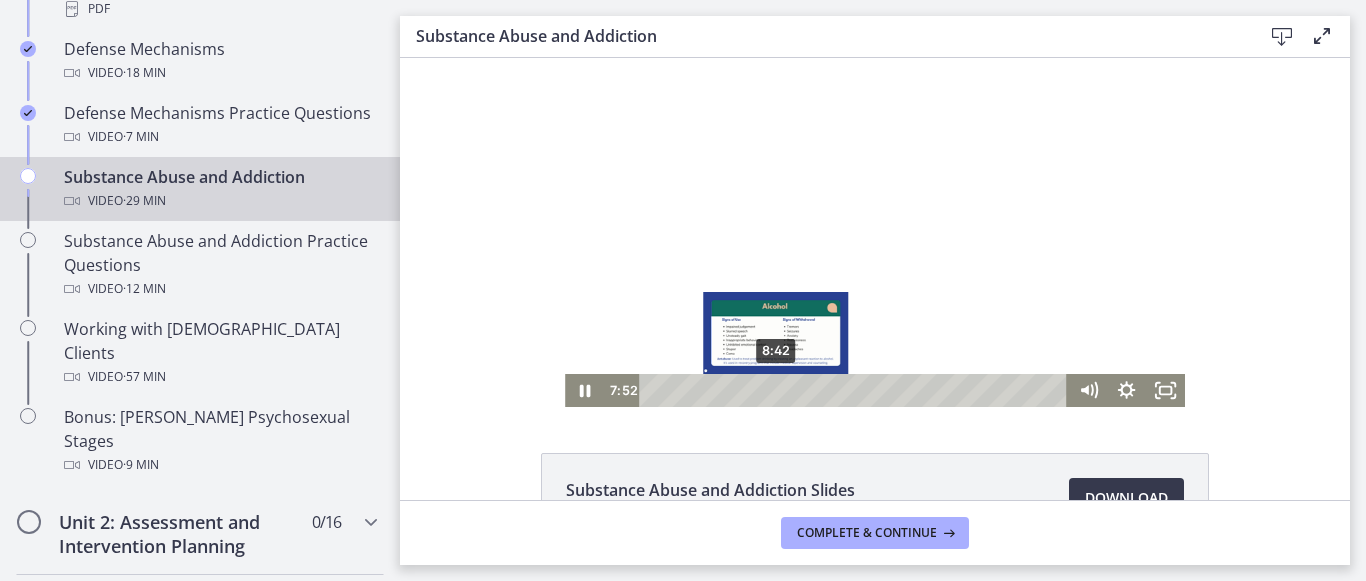 click on "8:42" at bounding box center (856, 390) 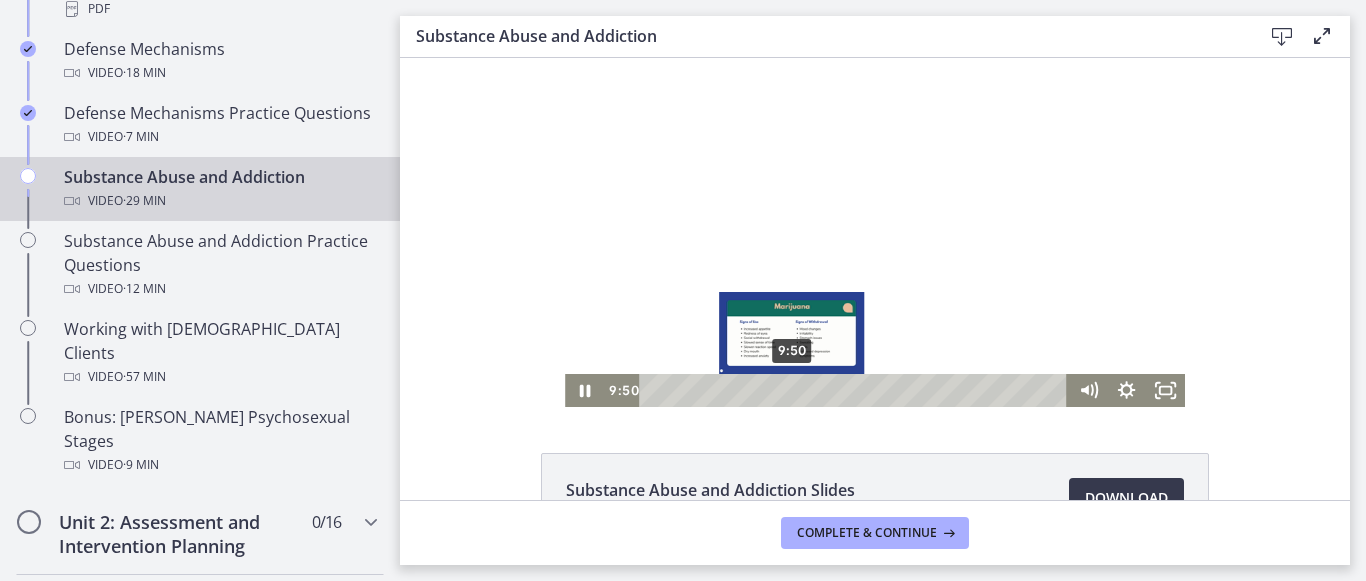 click on "9:50" at bounding box center [856, 390] 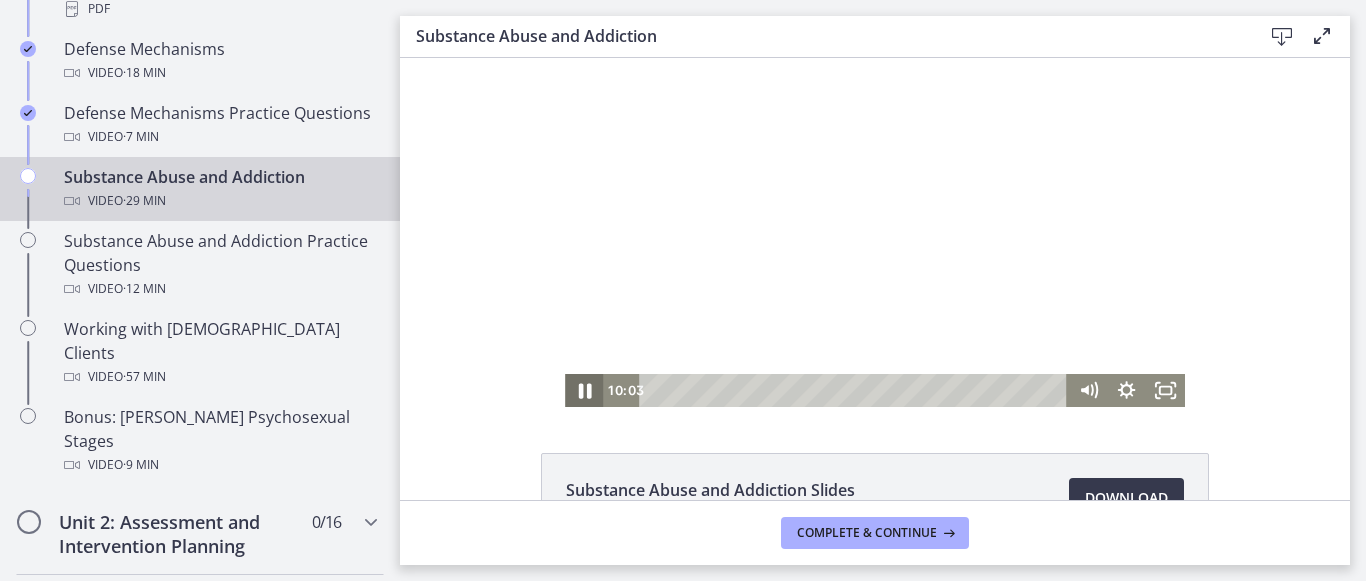 click 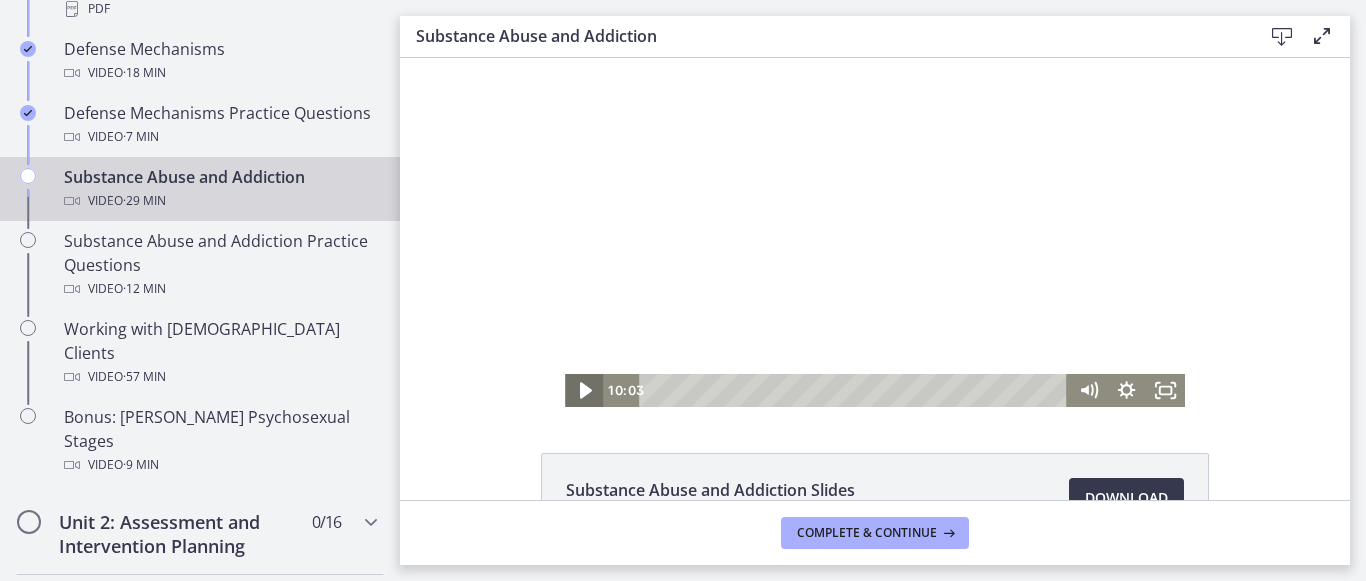 click 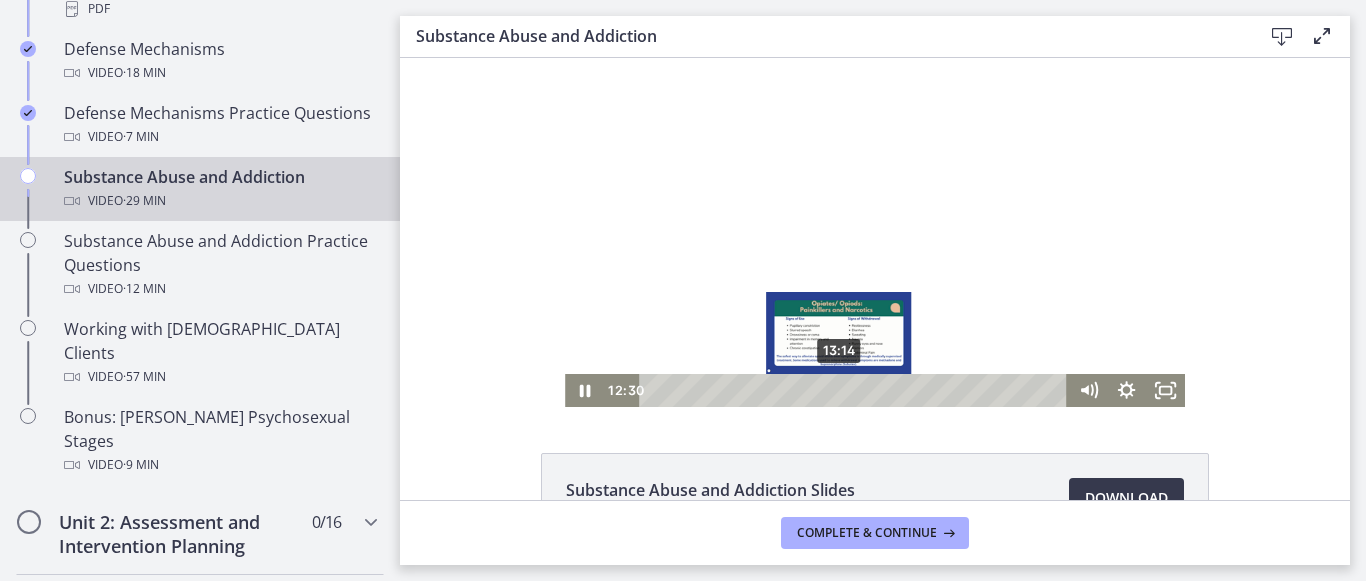 click on "13:14" at bounding box center (856, 390) 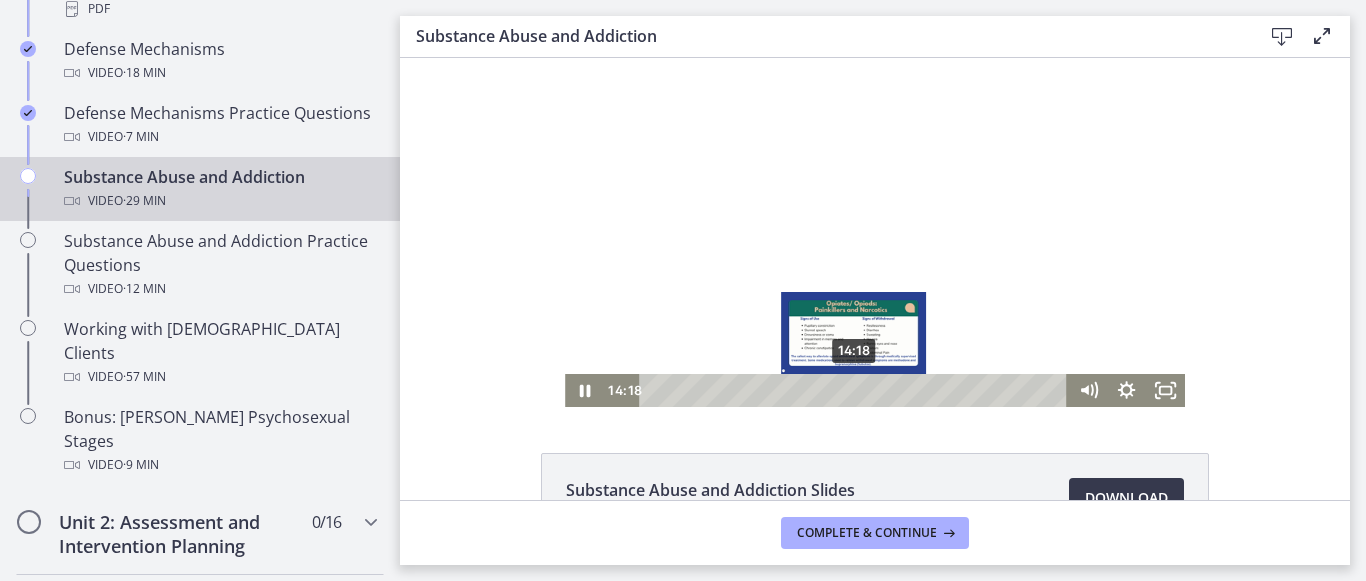 click on "14:18" at bounding box center [856, 390] 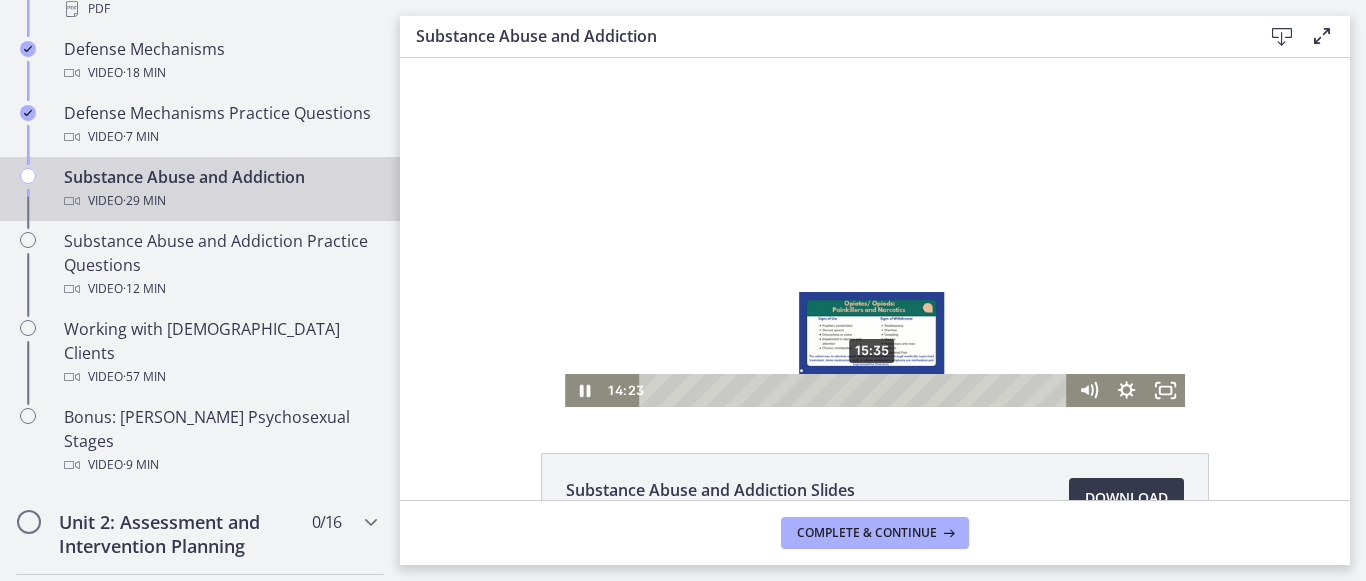 click on "15:35" at bounding box center [856, 390] 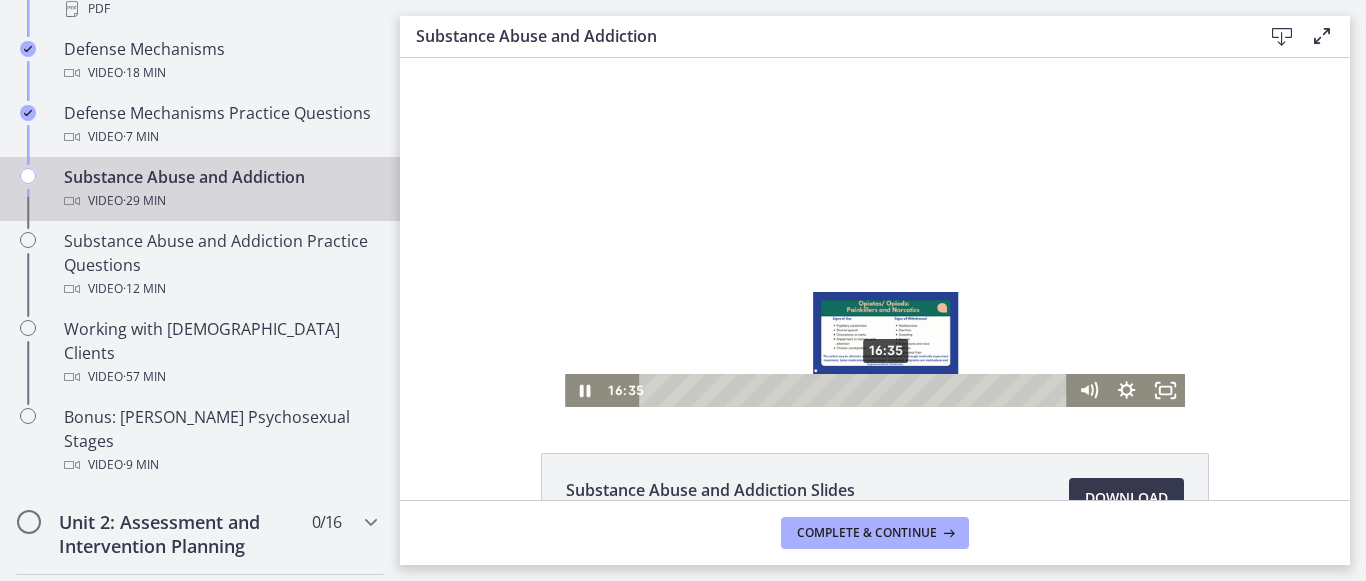 click on "16:35" at bounding box center [856, 390] 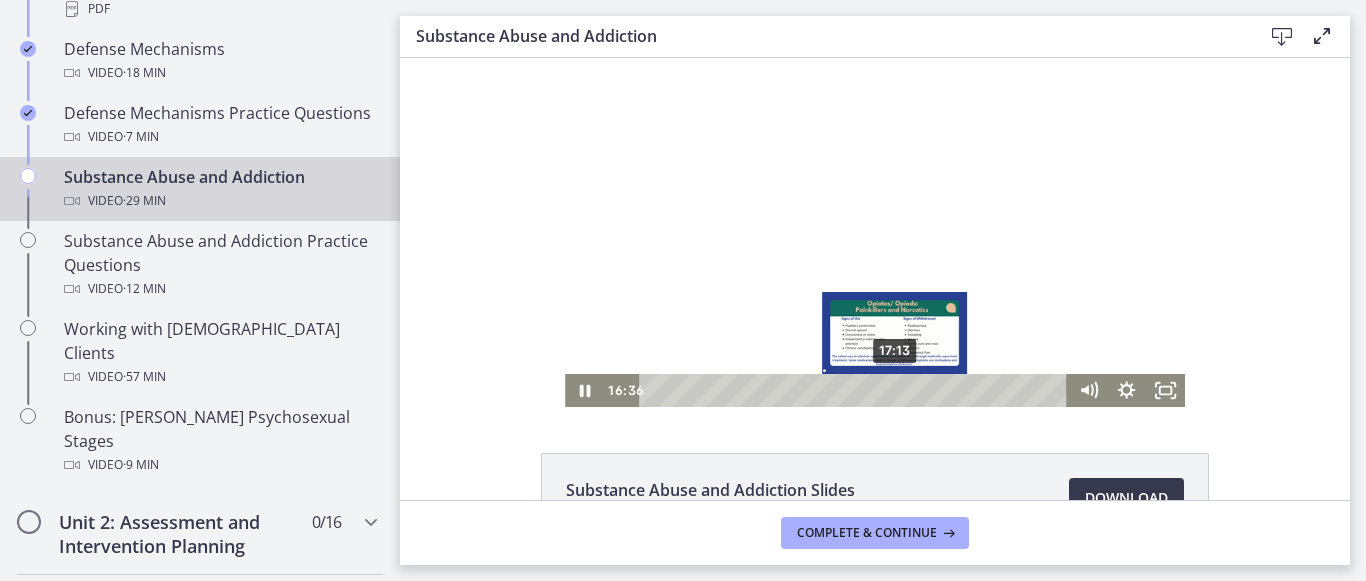 click on "17:13" at bounding box center [856, 390] 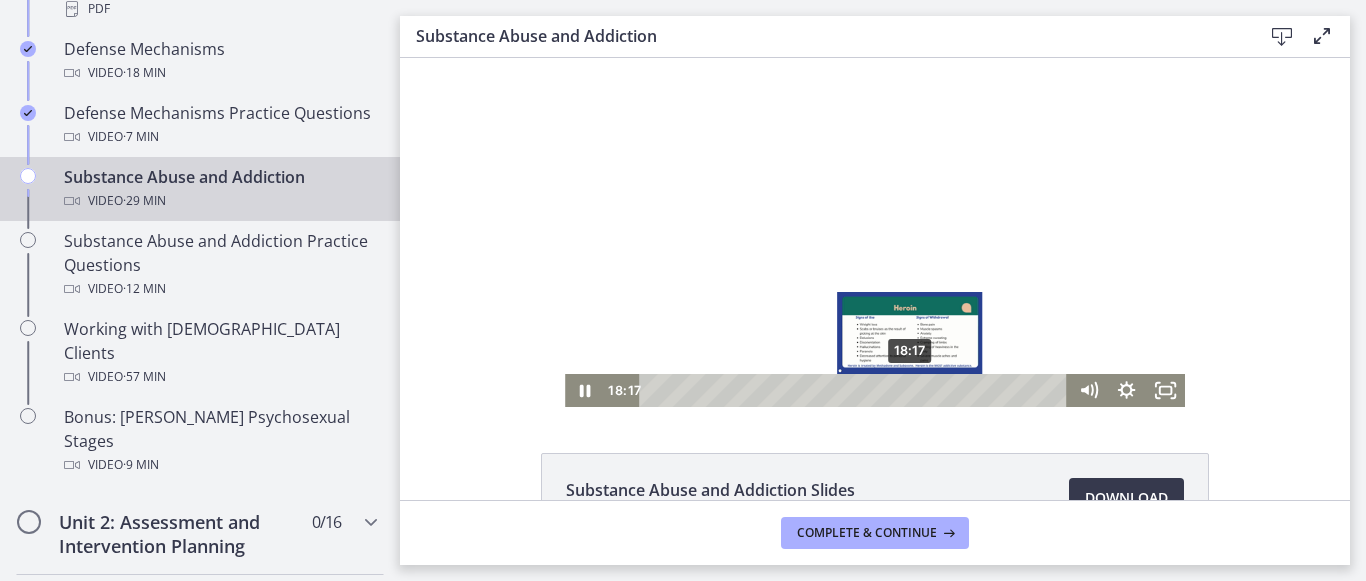 click on "18:17" at bounding box center [856, 390] 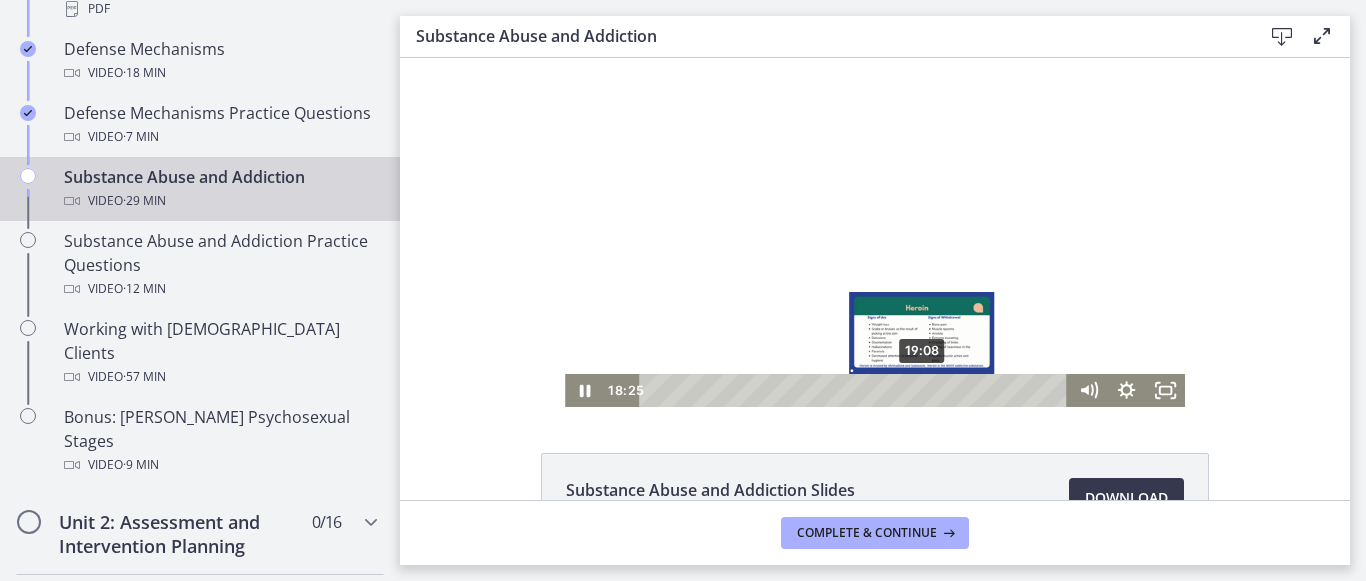 click on "19:08" at bounding box center [856, 390] 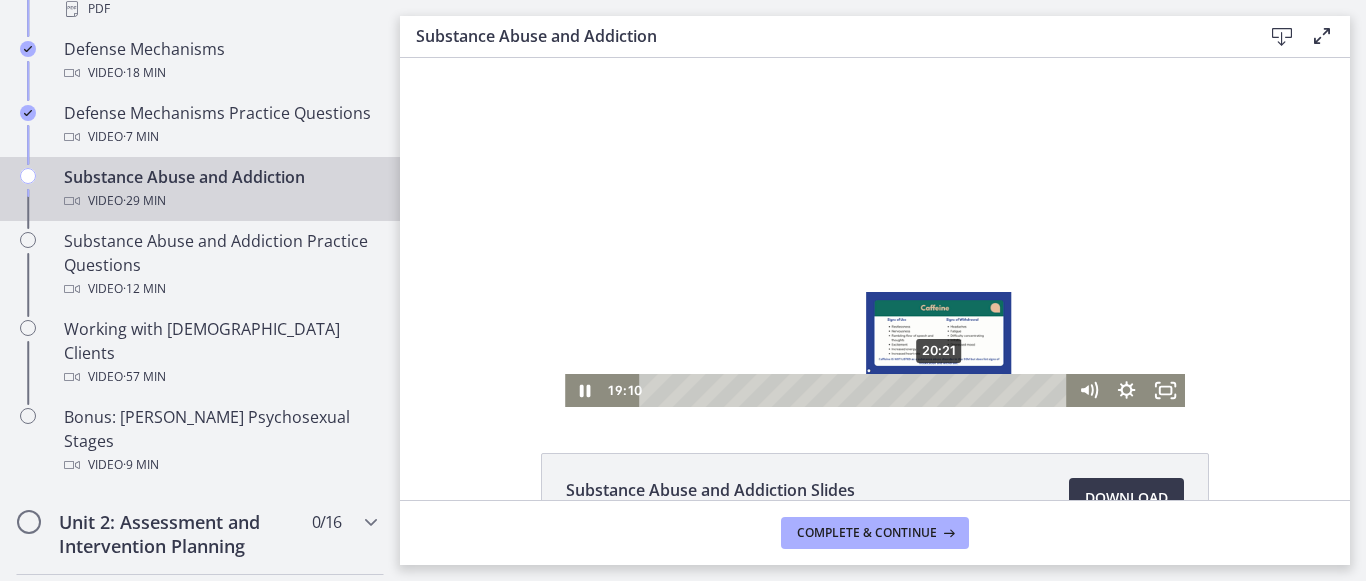 click on "20:21" at bounding box center [856, 390] 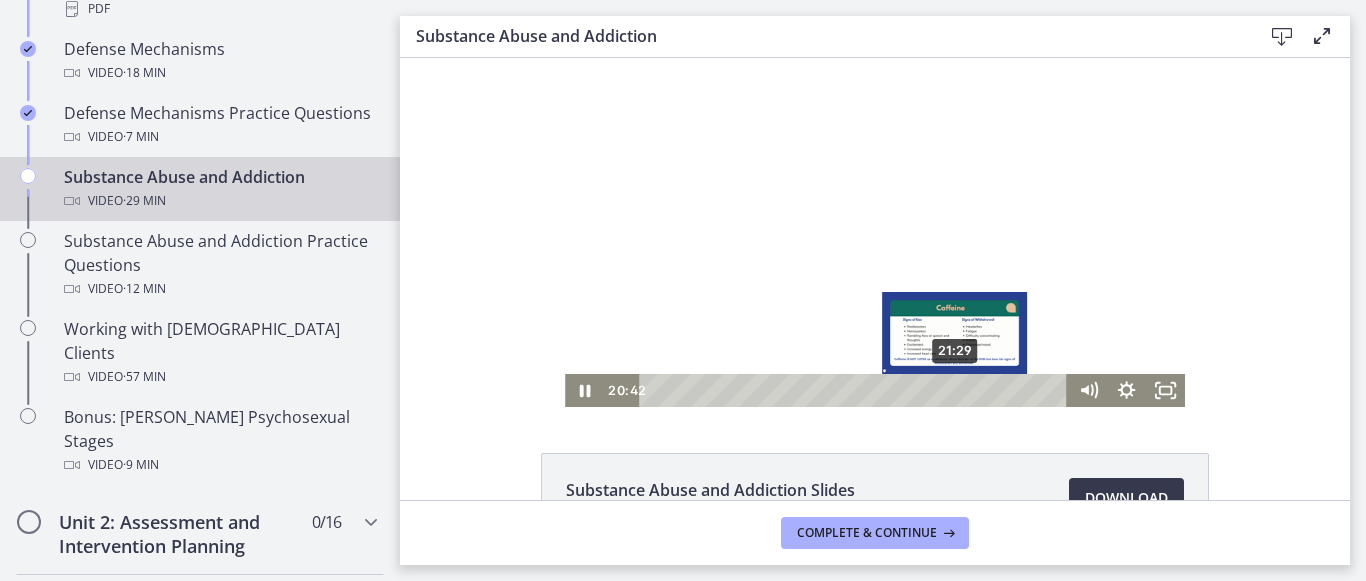 click on "21:29" at bounding box center [856, 390] 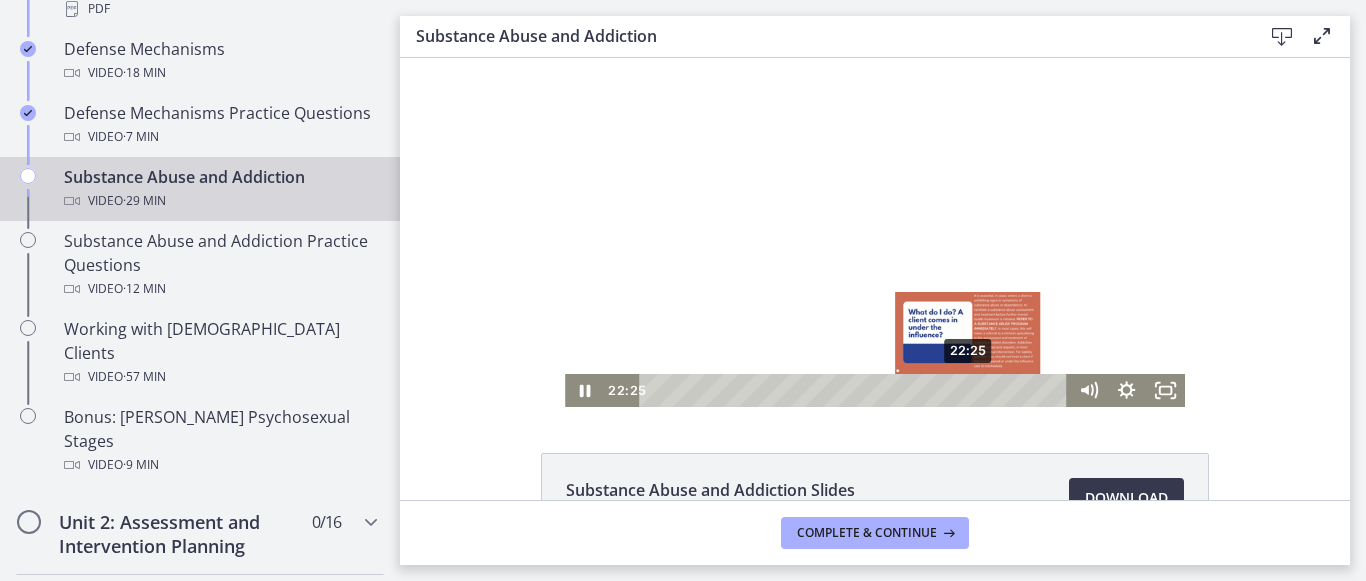click on "22:25" at bounding box center [856, 390] 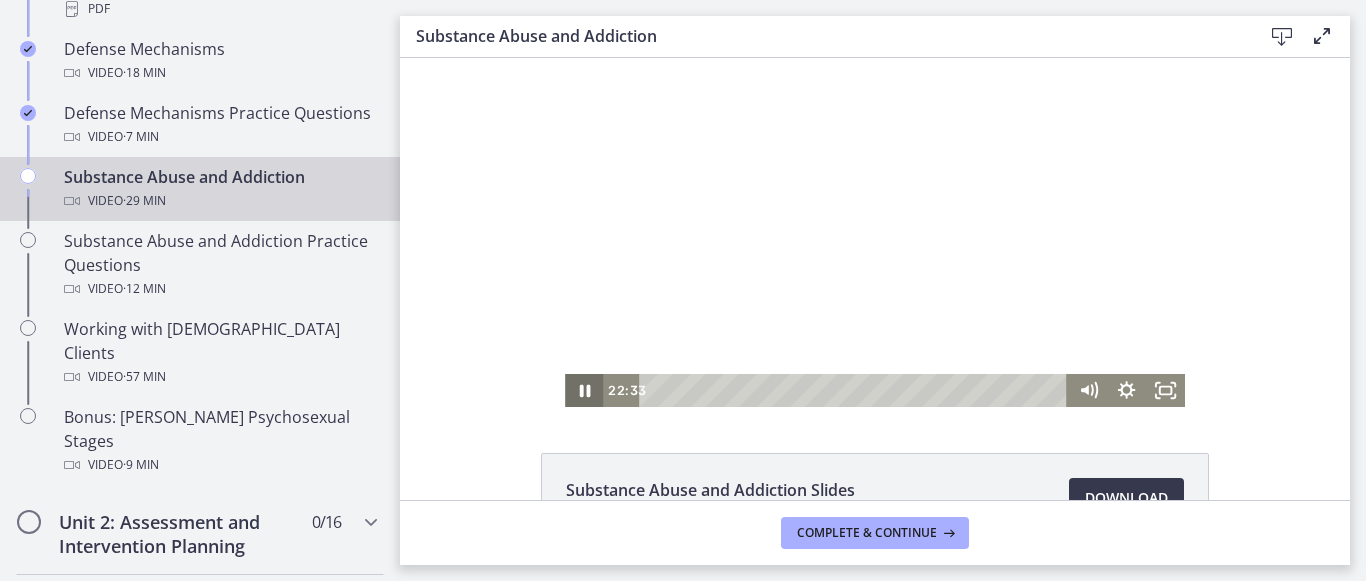 click 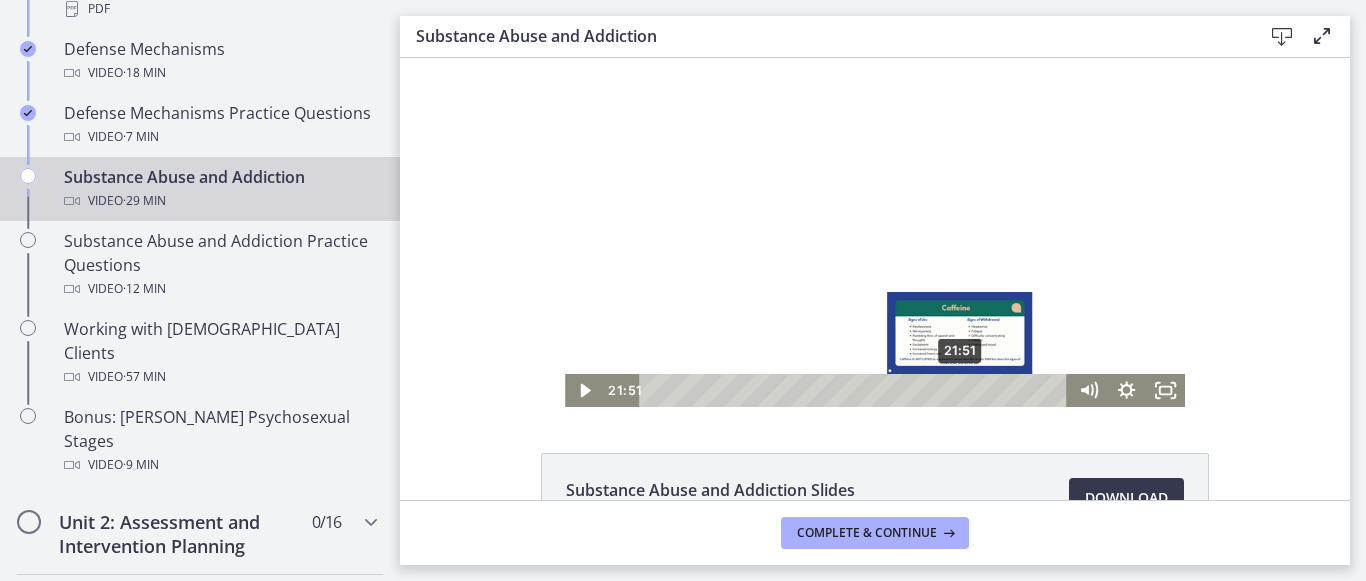 click on "21:51" at bounding box center (856, 390) 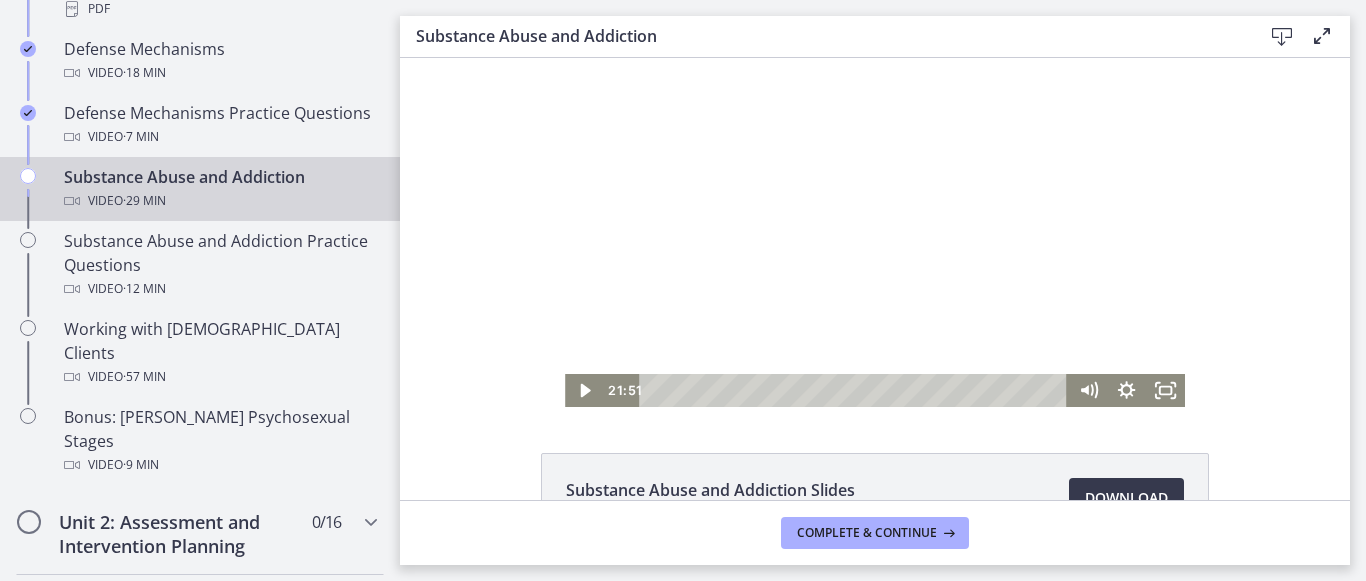click at bounding box center [875, 232] 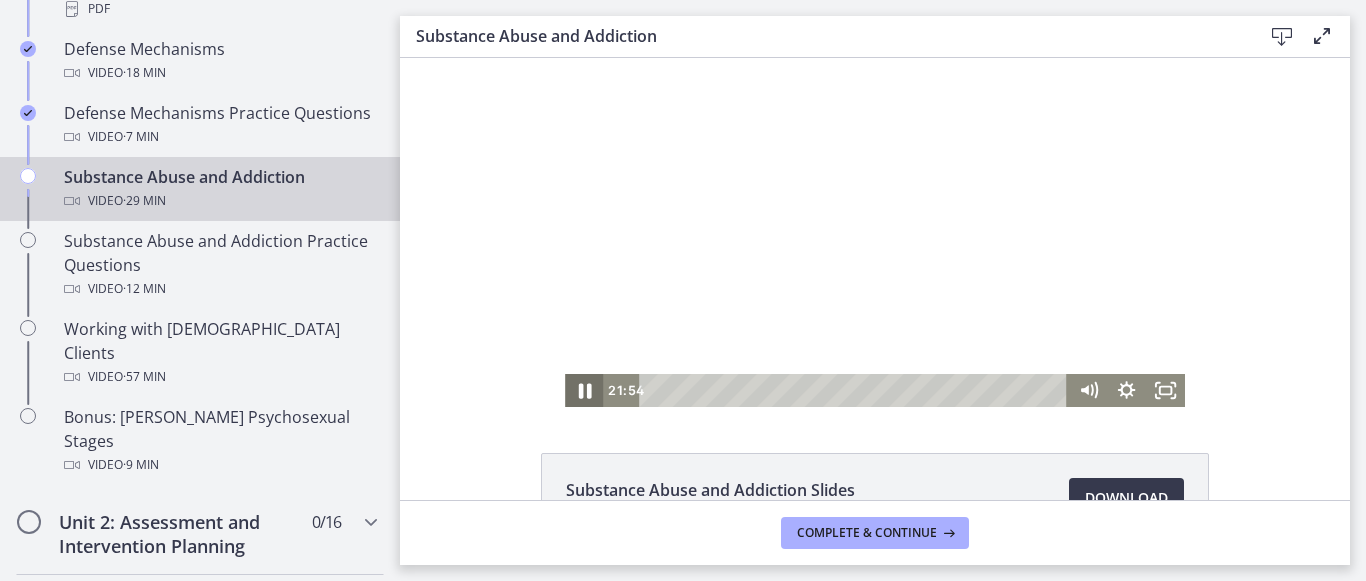 click 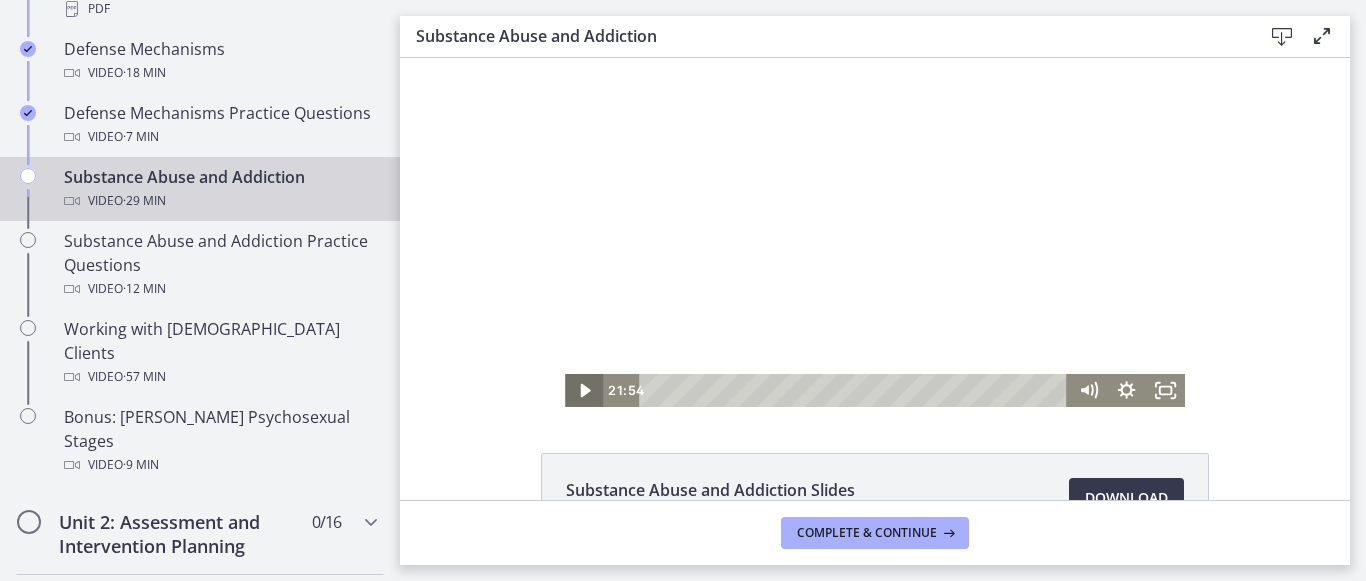 click 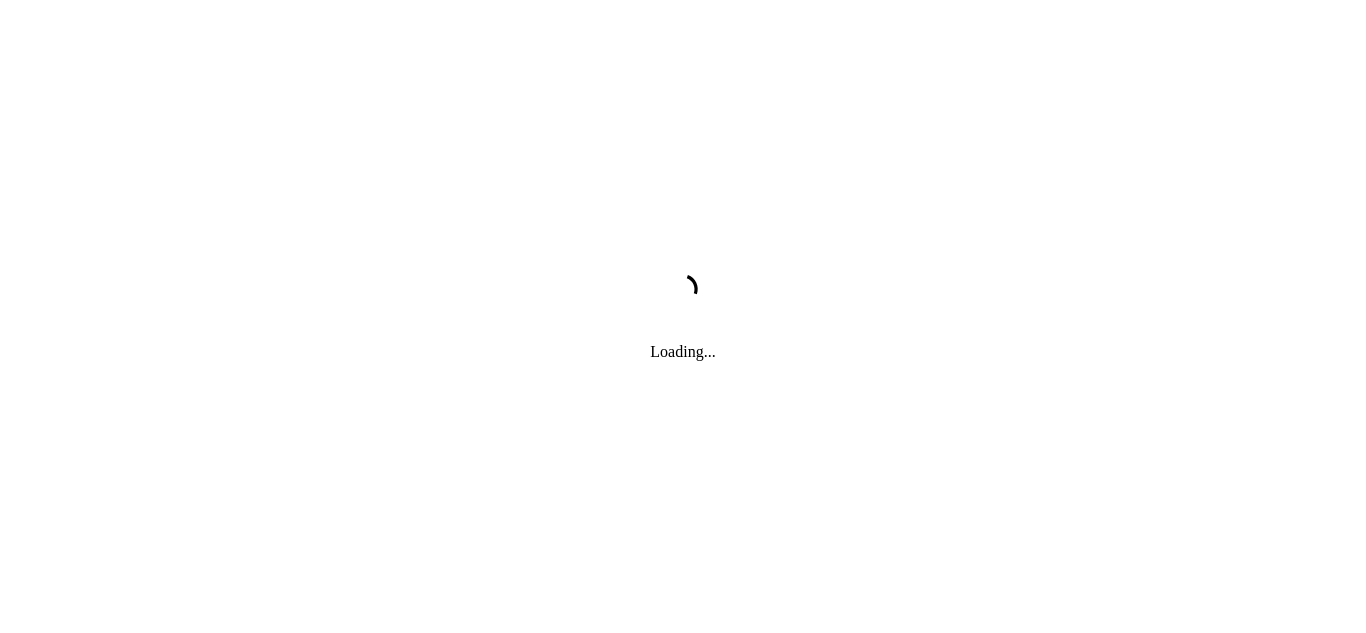 scroll, scrollTop: 0, scrollLeft: 0, axis: both 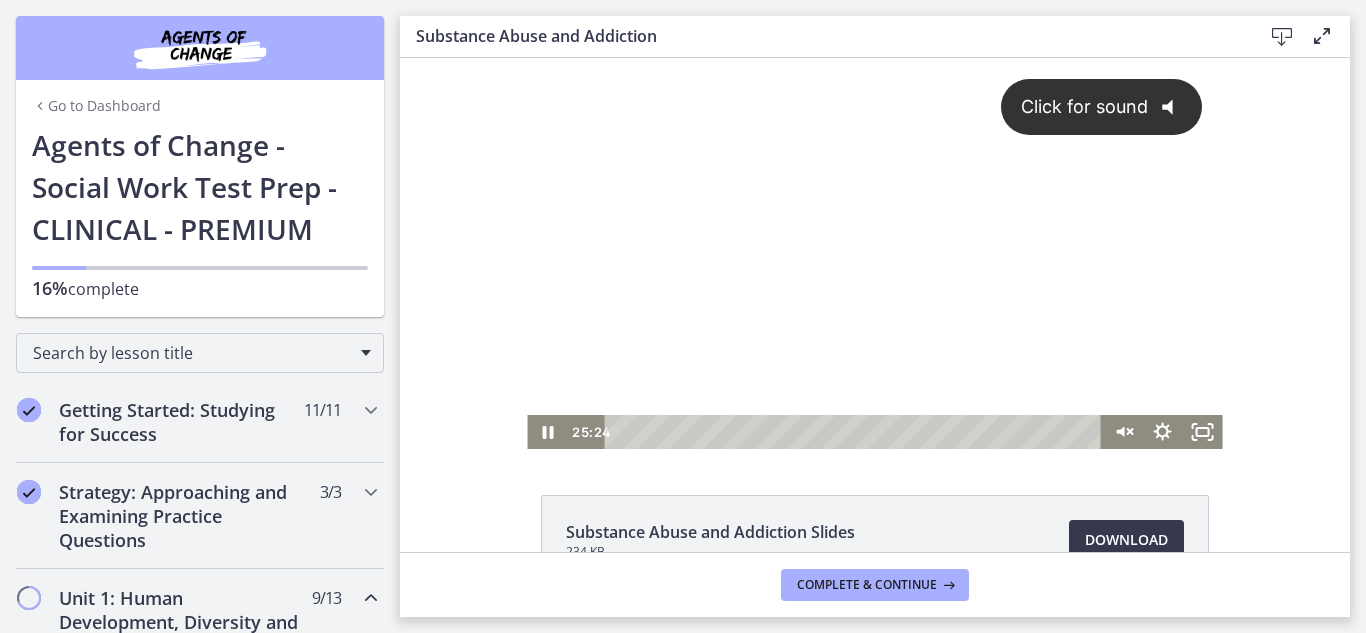 click on "Click for sound
@keyframes VOLUME_SMALL_WAVE_FLASH {
0% { opacity: 0; }
33% { opacity: 1; }
66% { opacity: 1; }
100% { opacity: 0; }
}
@keyframes VOLUME_LARGE_WAVE_FLASH {
0% { opacity: 0; }
33% { opacity: 1; }
66% { opacity: 1; }
100% { opacity: 0; }
}
.volume__small-wave {
animation: VOLUME_SMALL_WAVE_FLASH 2s infinite;
opacity: 0;
}
.volume__large-wave {
animation: VOLUME_LARGE_WAVE_FLASH 2s infinite .3s;
opacity: 0;
}" at bounding box center [874, 236] 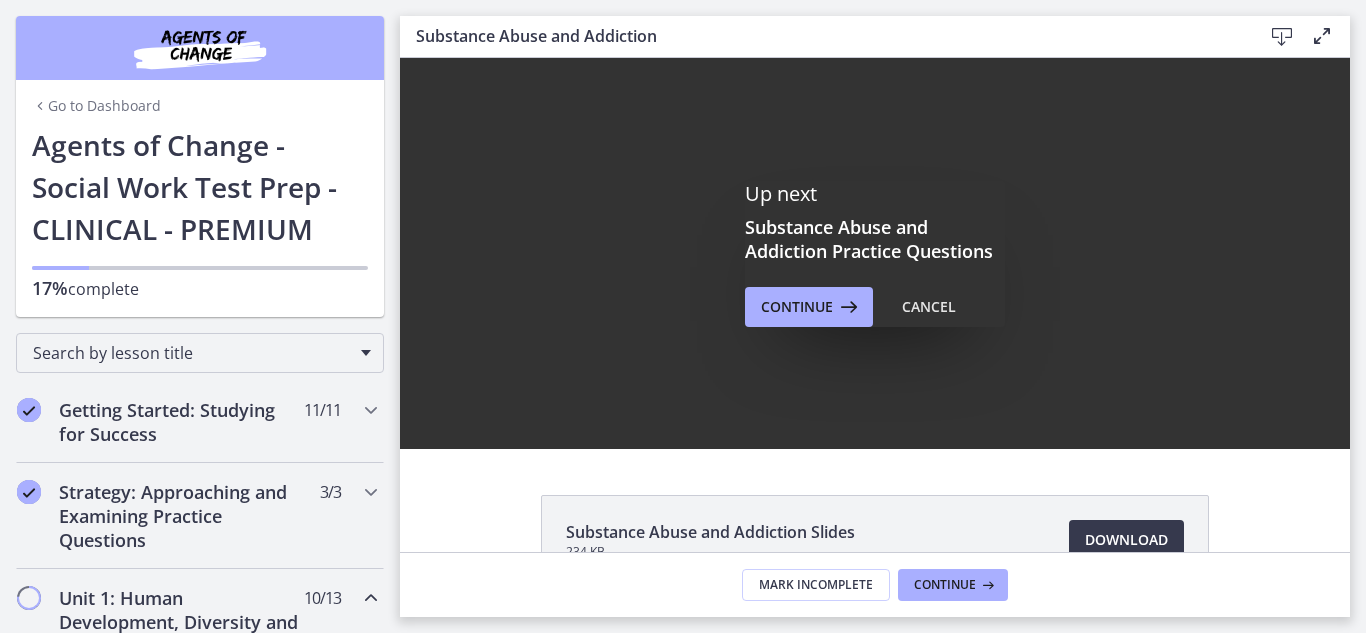 scroll, scrollTop: 0, scrollLeft: 0, axis: both 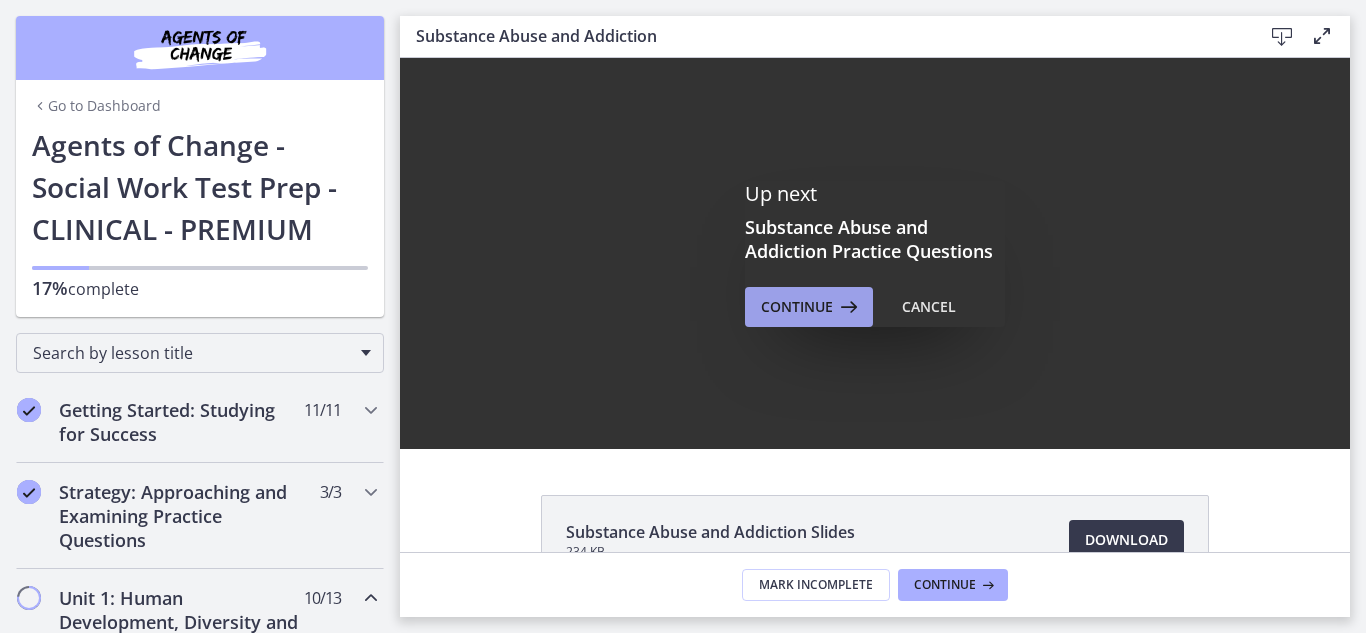 click on "Continue" at bounding box center (797, 307) 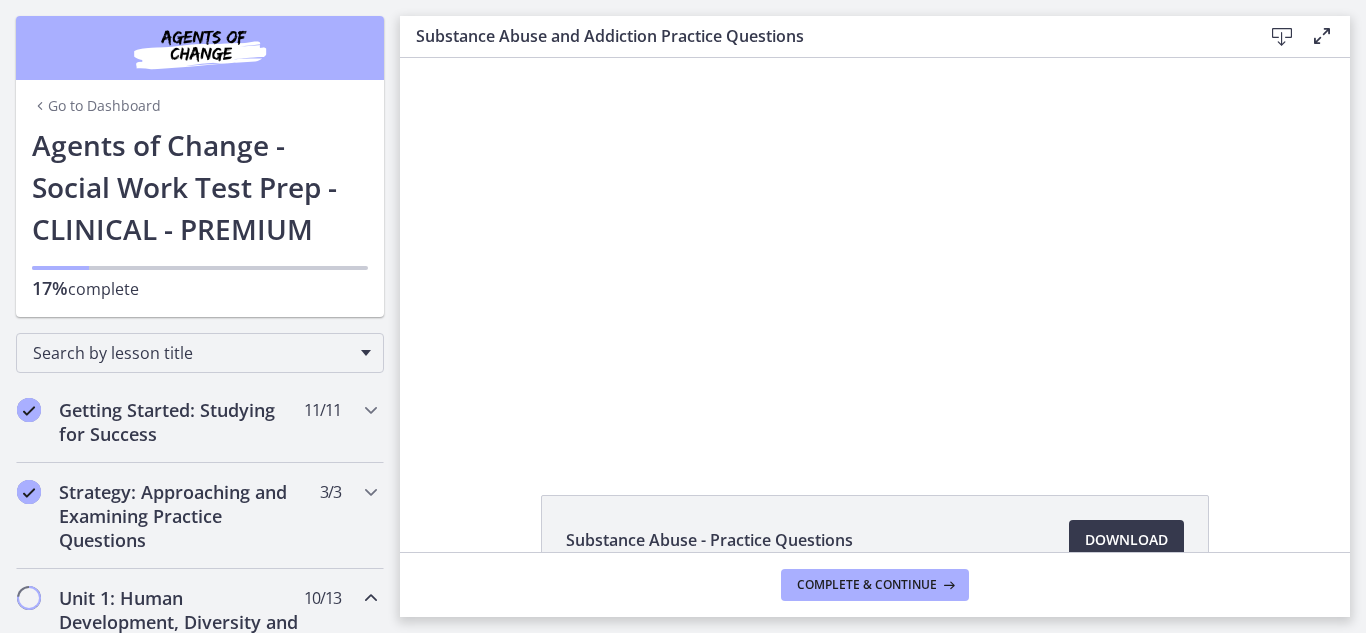 scroll, scrollTop: 0, scrollLeft: 0, axis: both 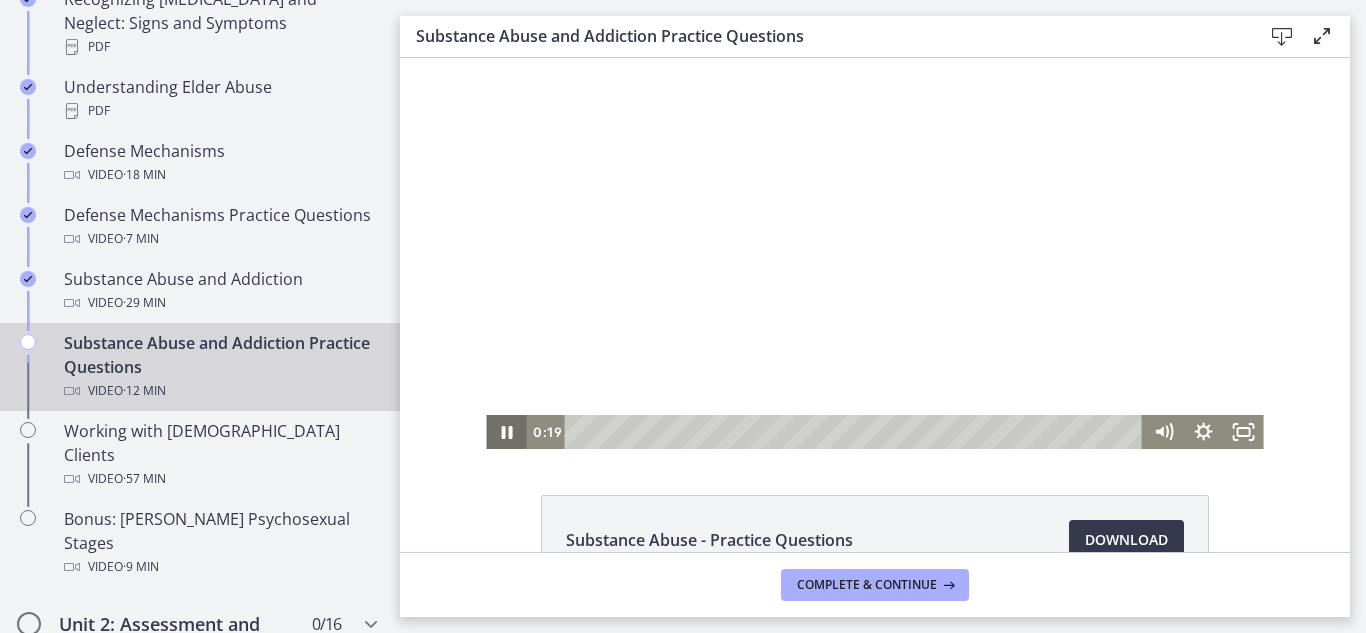 click 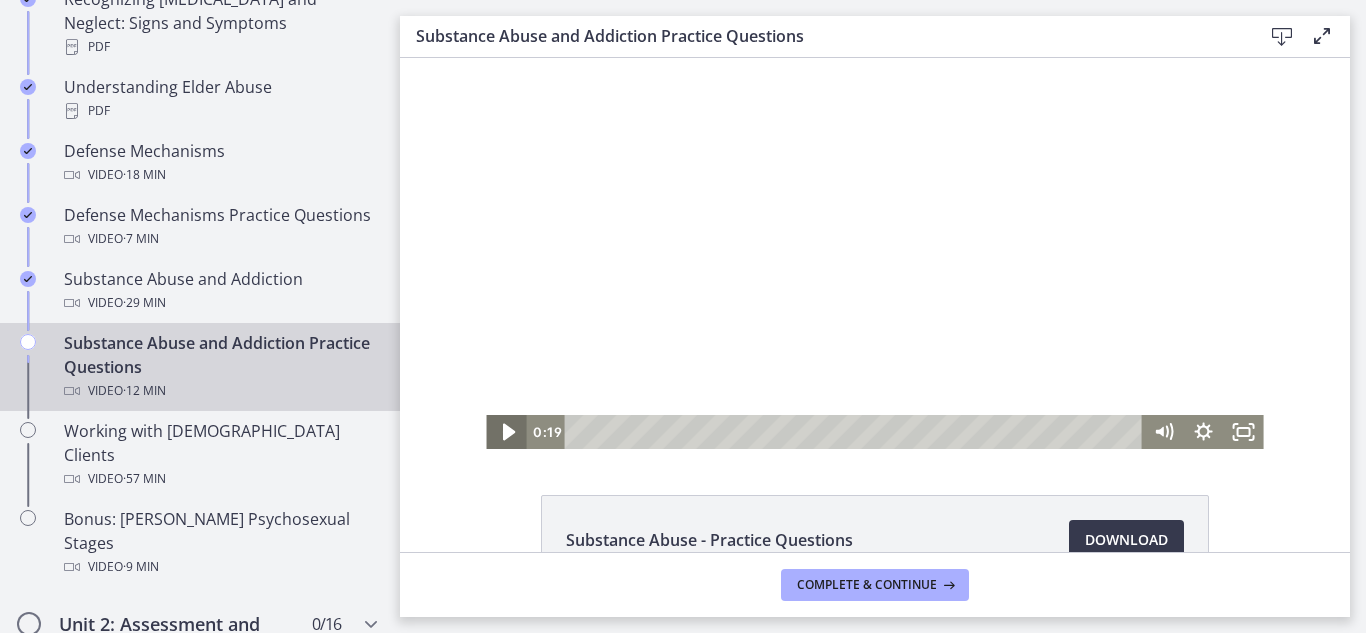 click 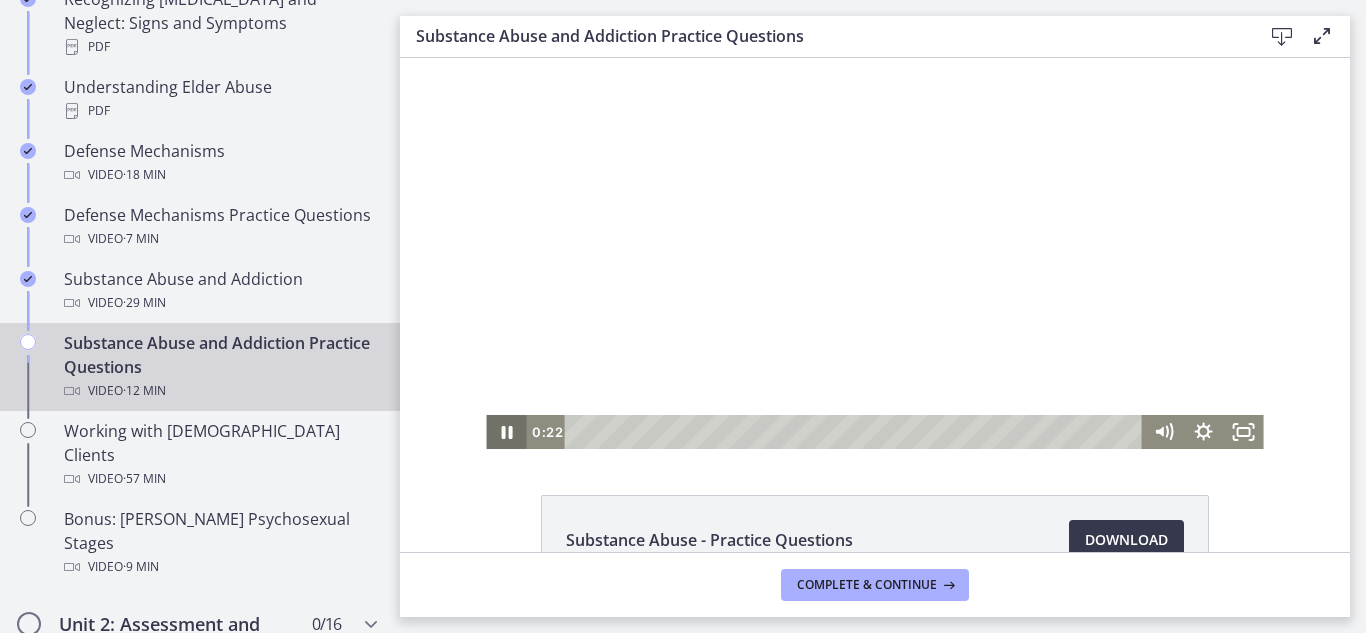 click 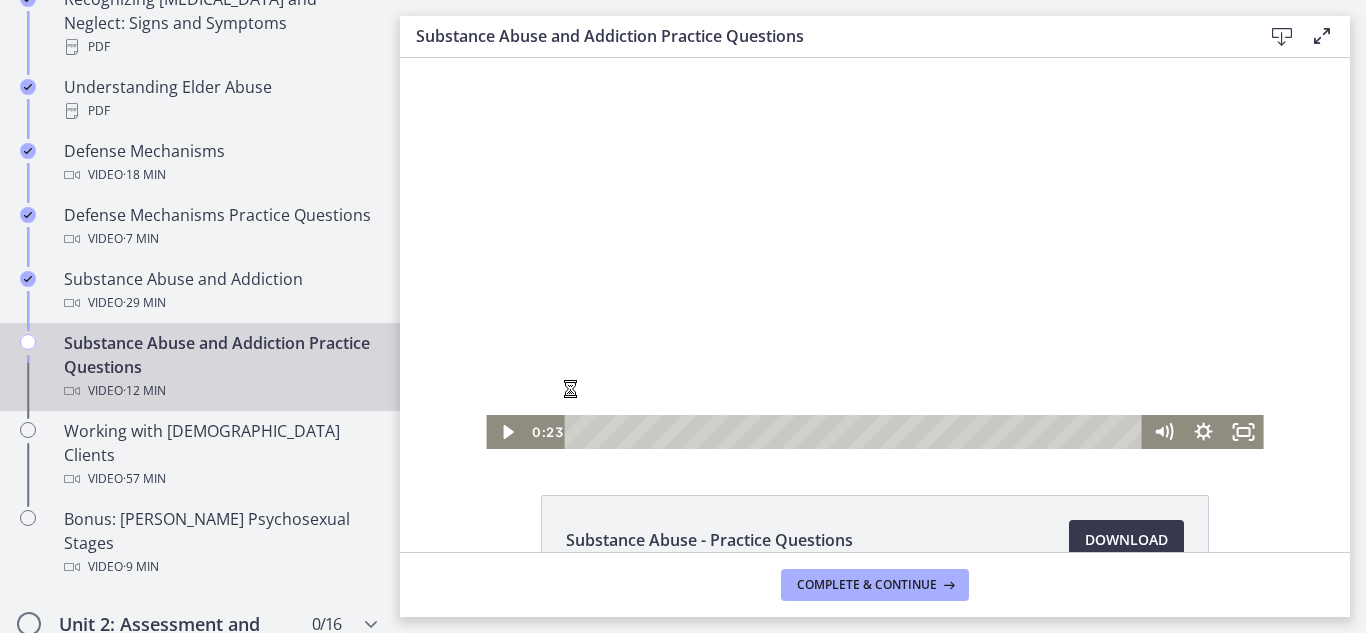 click at bounding box center (874, 253) 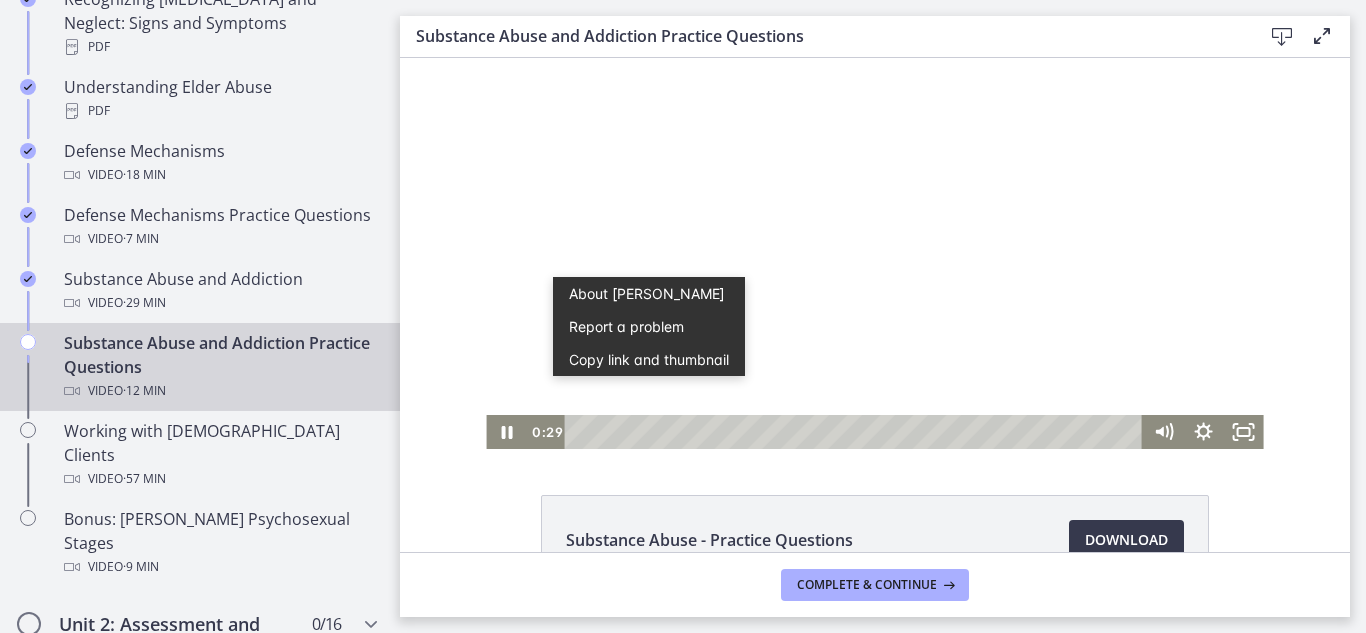 click at bounding box center [874, 253] 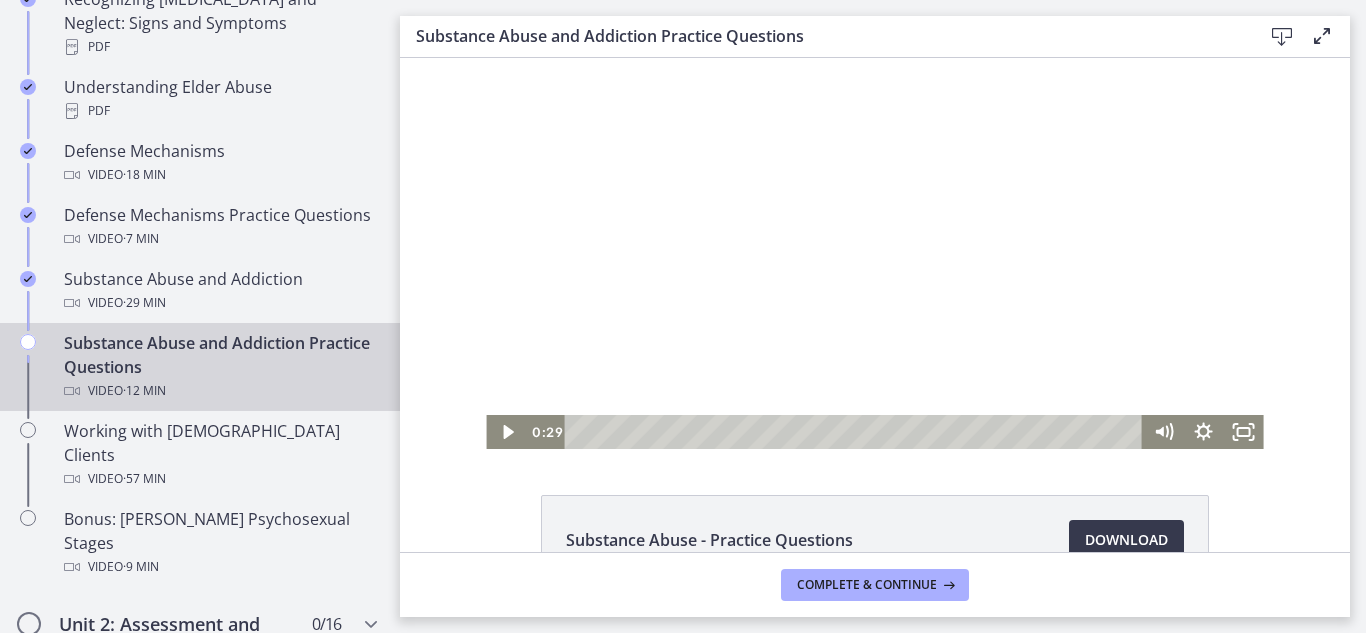 click at bounding box center [874, 253] 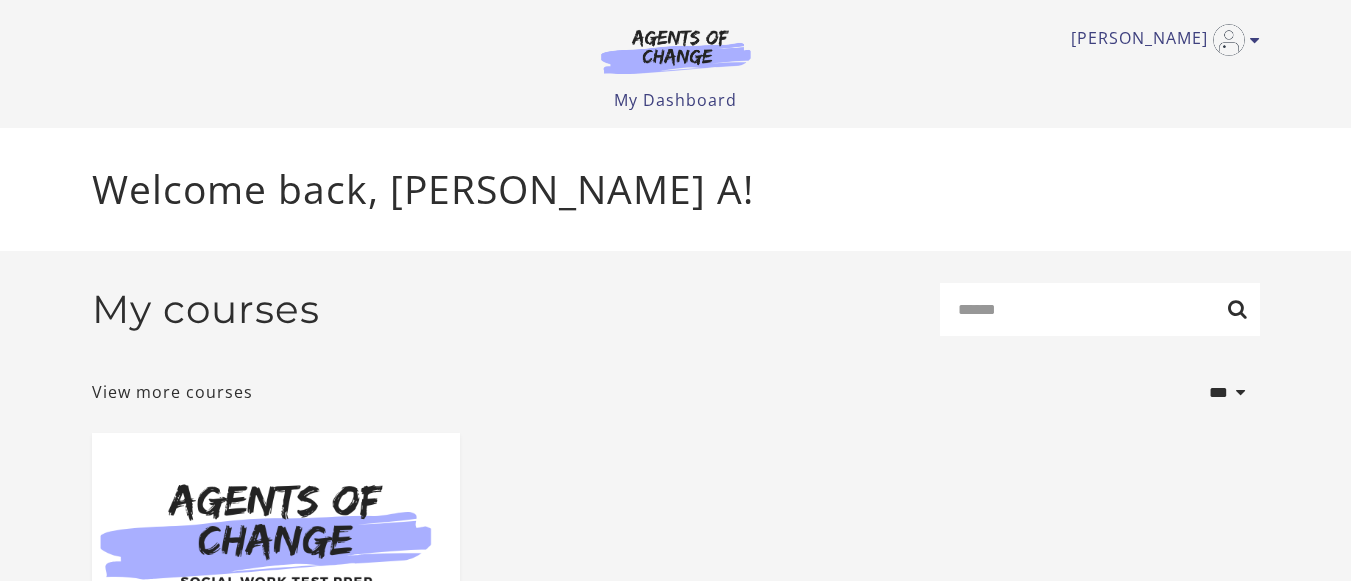 scroll, scrollTop: 0, scrollLeft: 0, axis: both 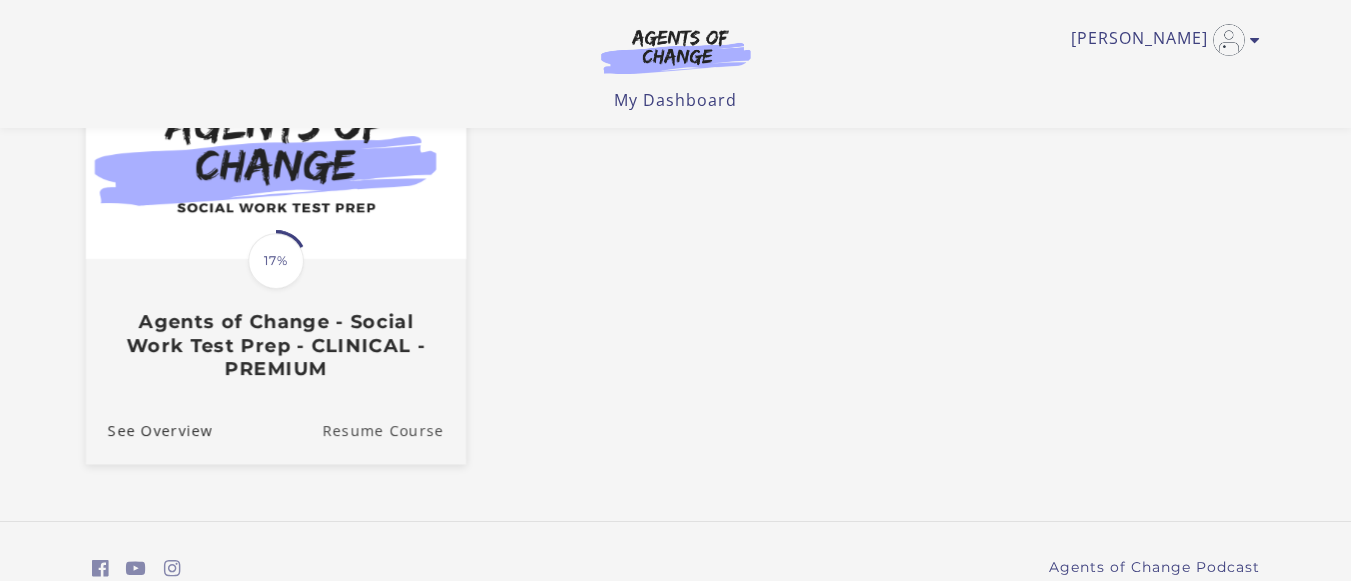 click on "Resume Course" at bounding box center [394, 429] 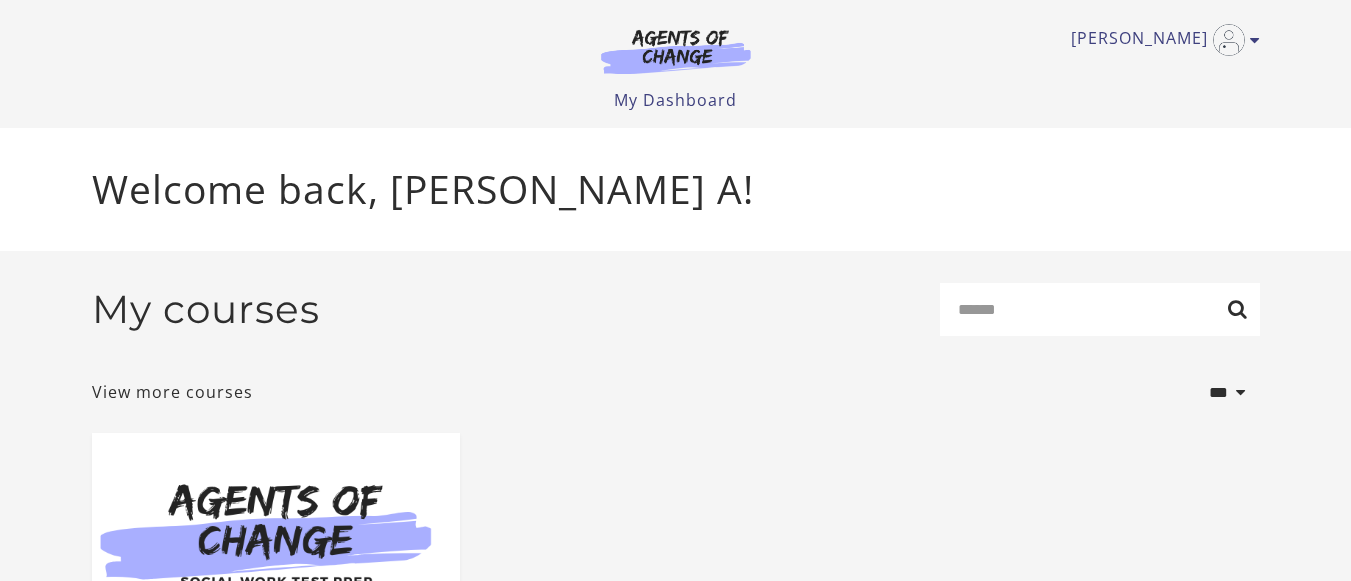 scroll, scrollTop: 0, scrollLeft: 0, axis: both 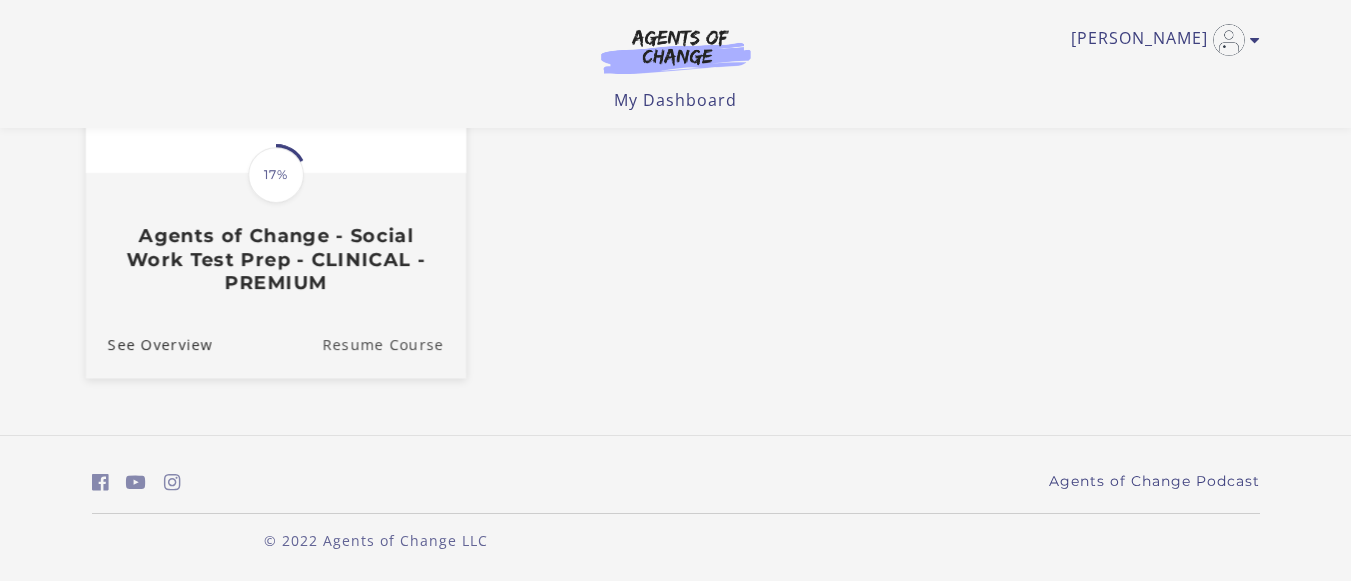 click on "Resume Course" at bounding box center (394, 343) 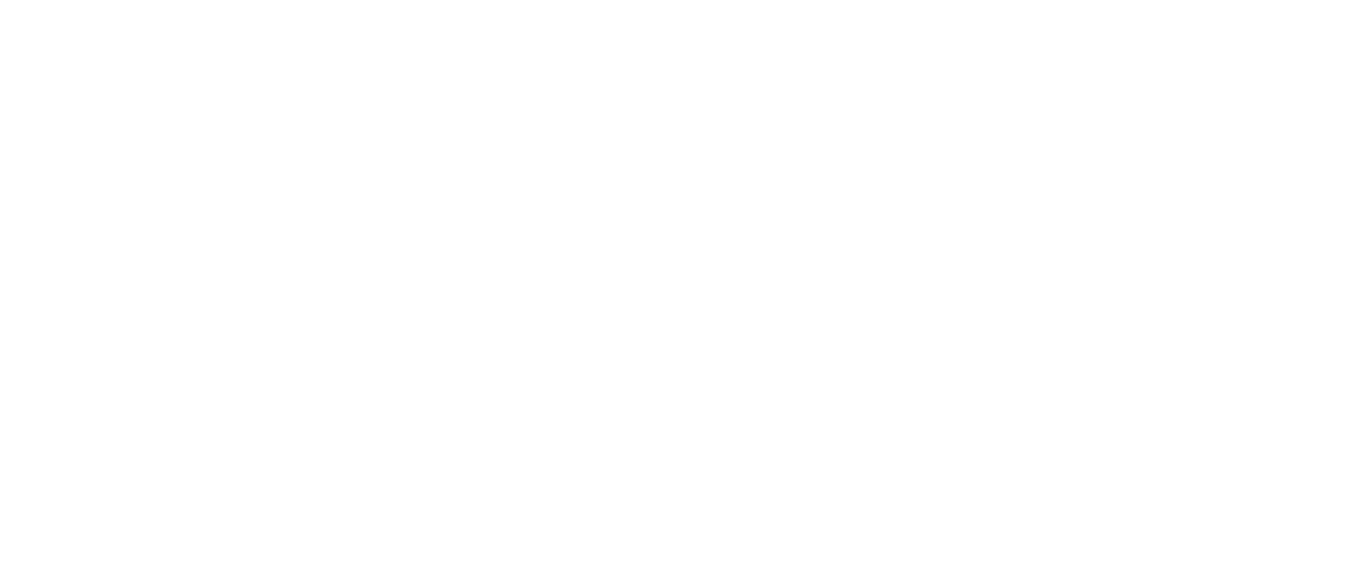 scroll, scrollTop: 0, scrollLeft: 0, axis: both 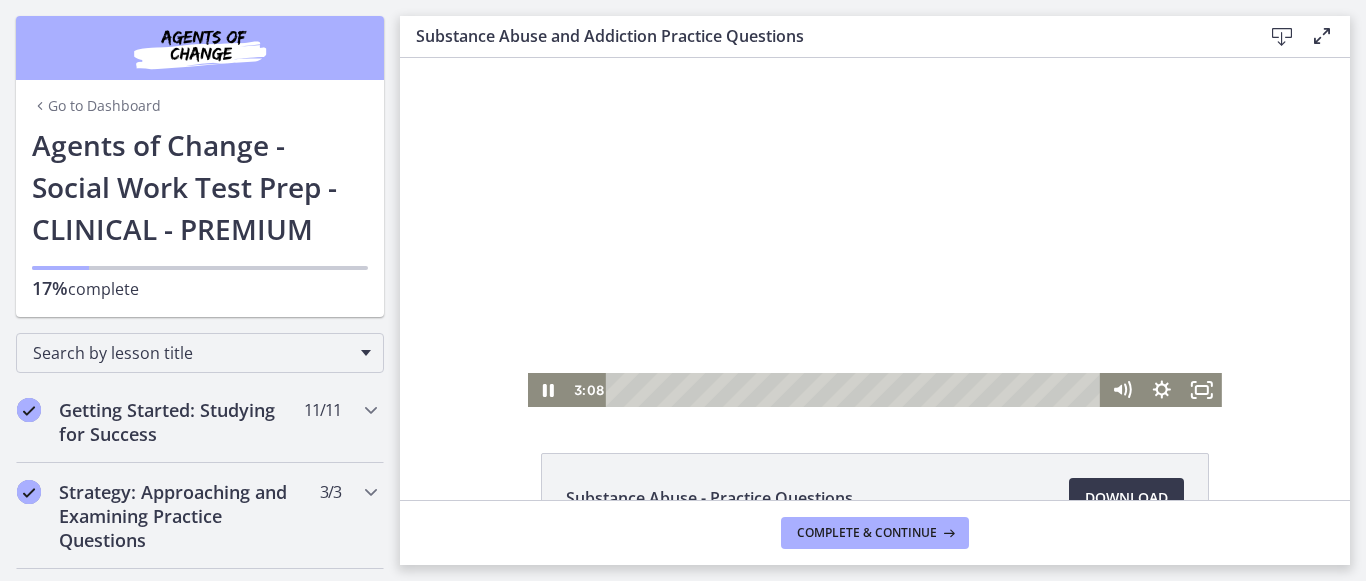 click at bounding box center (875, 232) 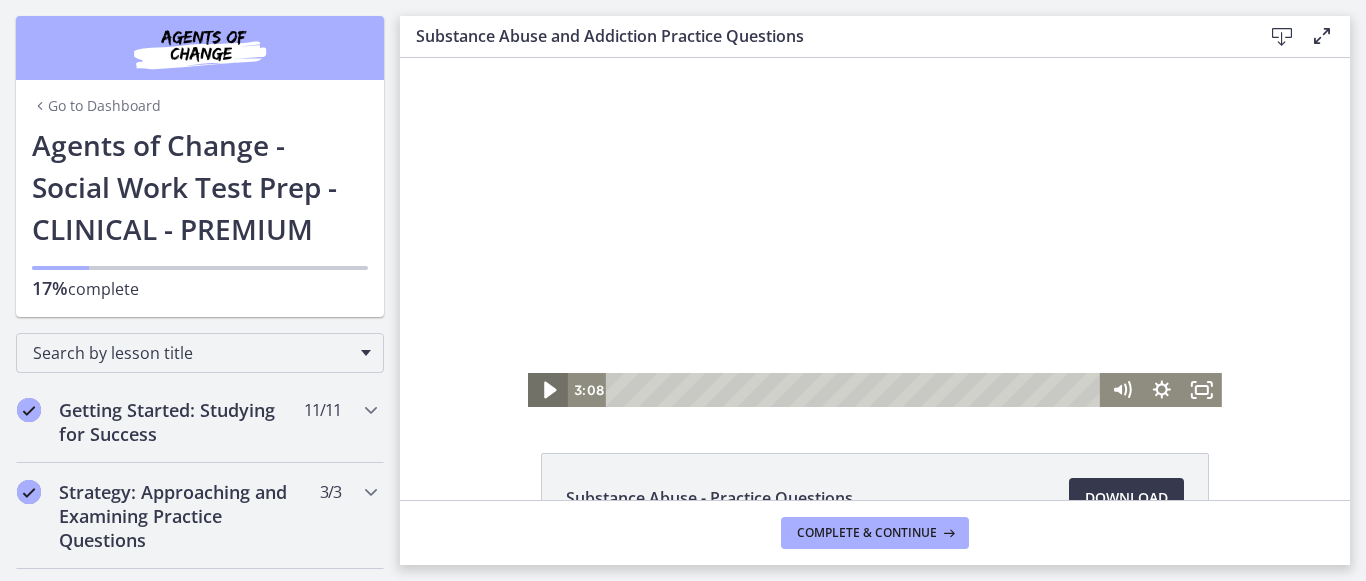 click 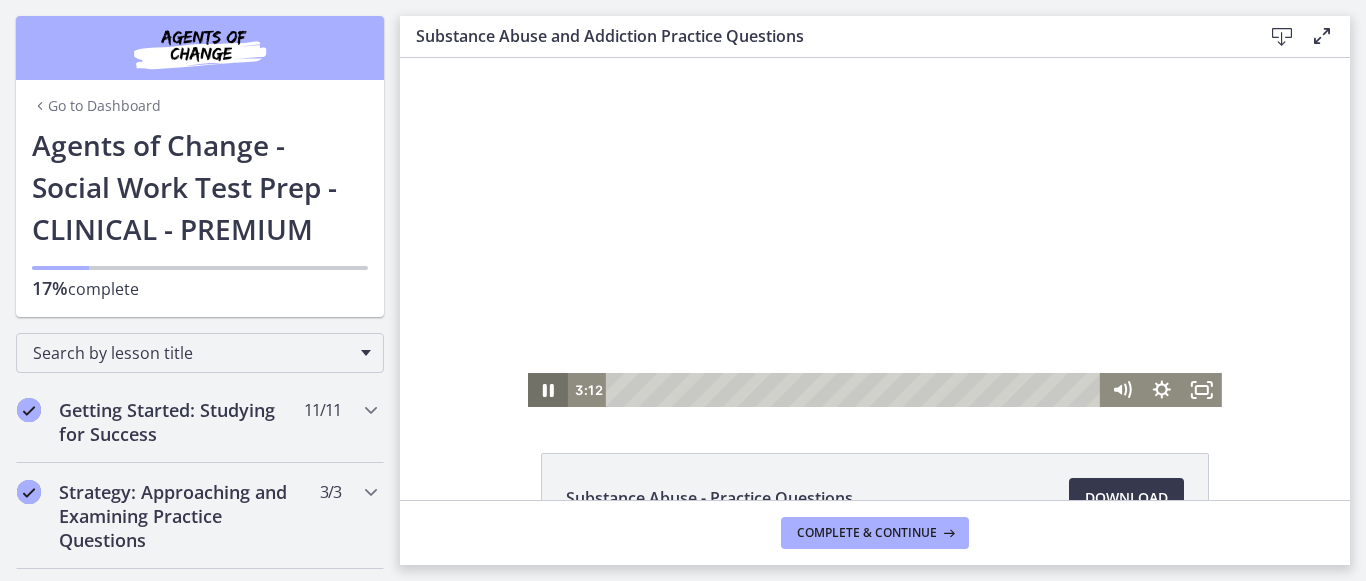 type 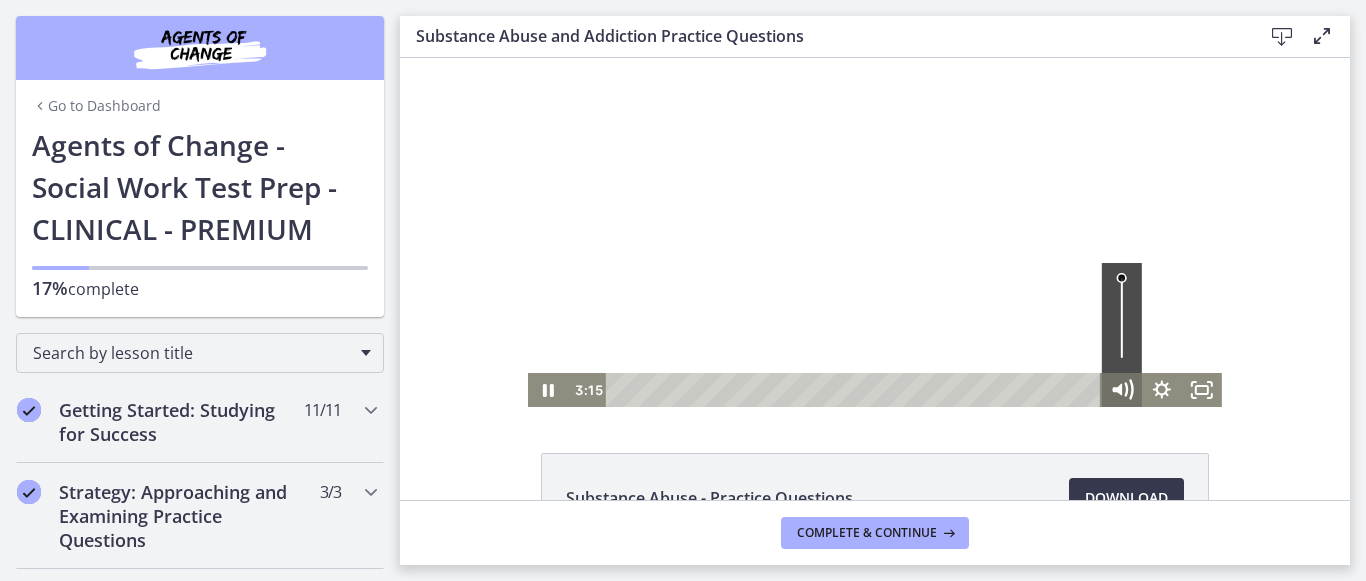 click 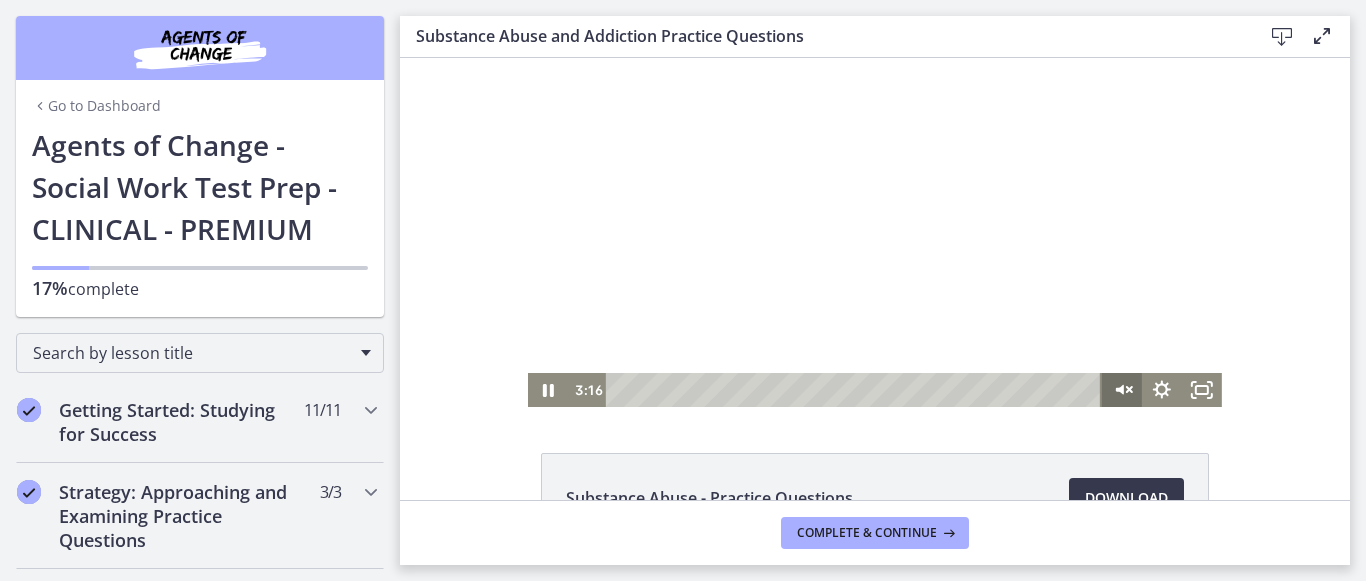 click 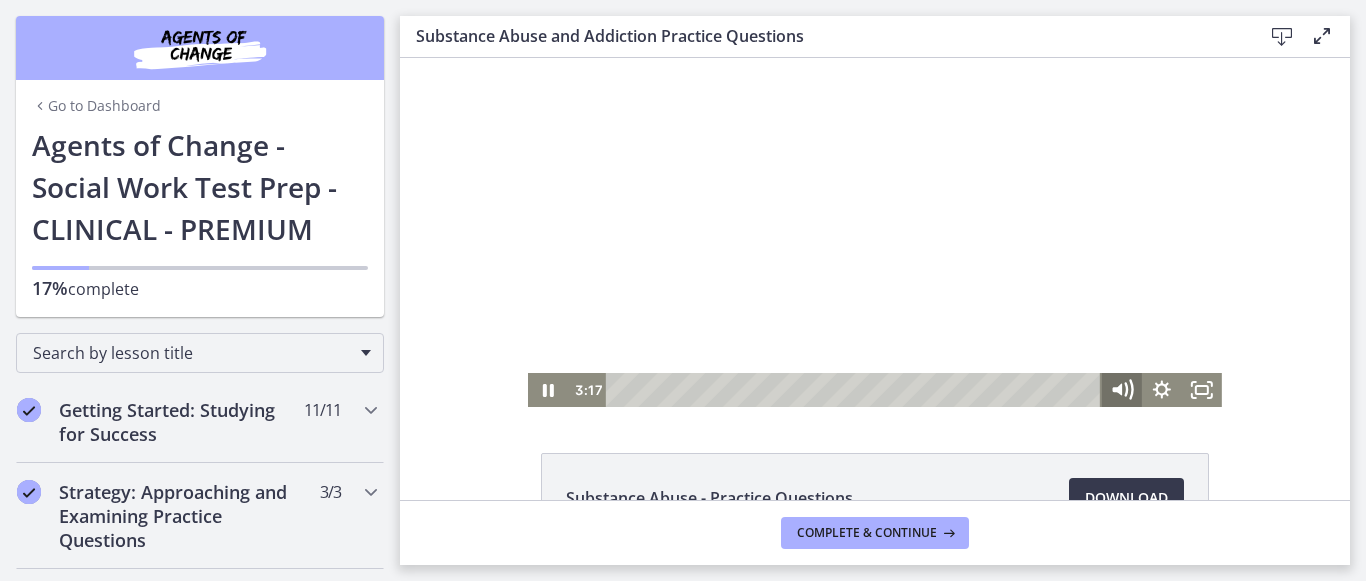 click 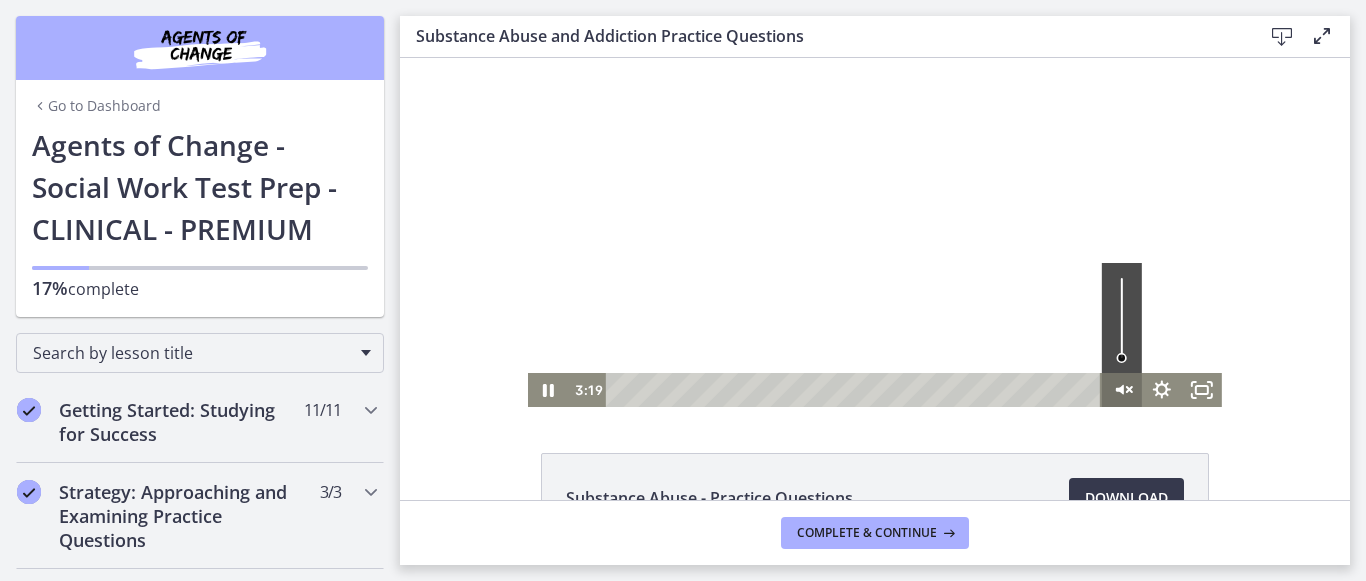 click 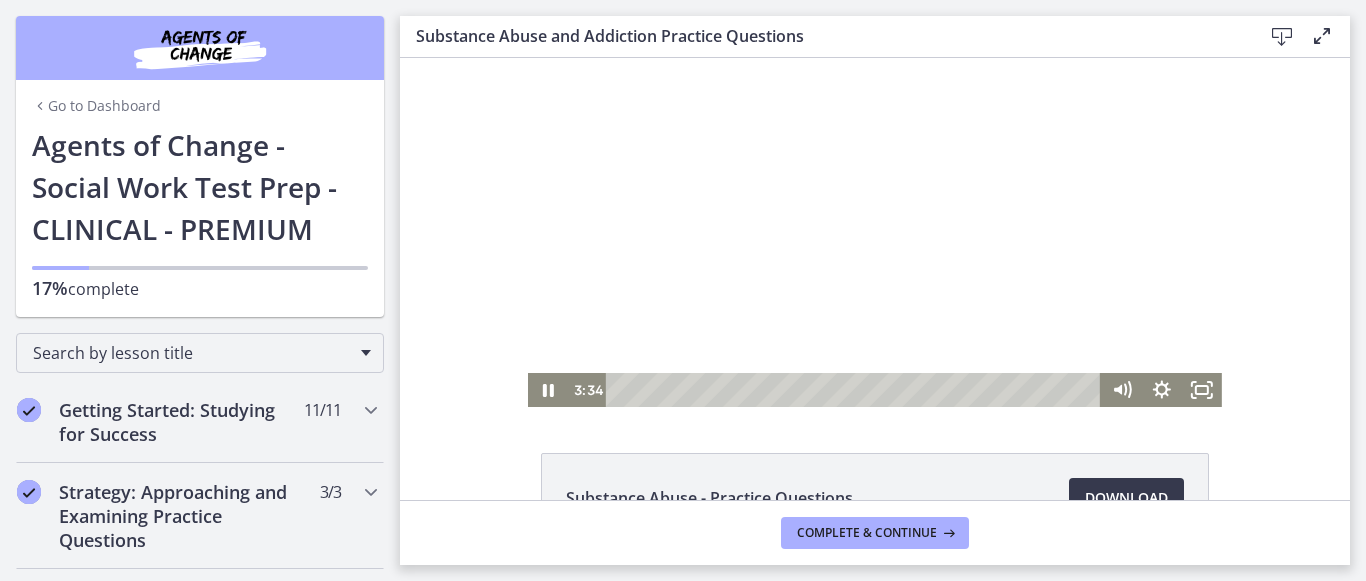 click at bounding box center [875, 232] 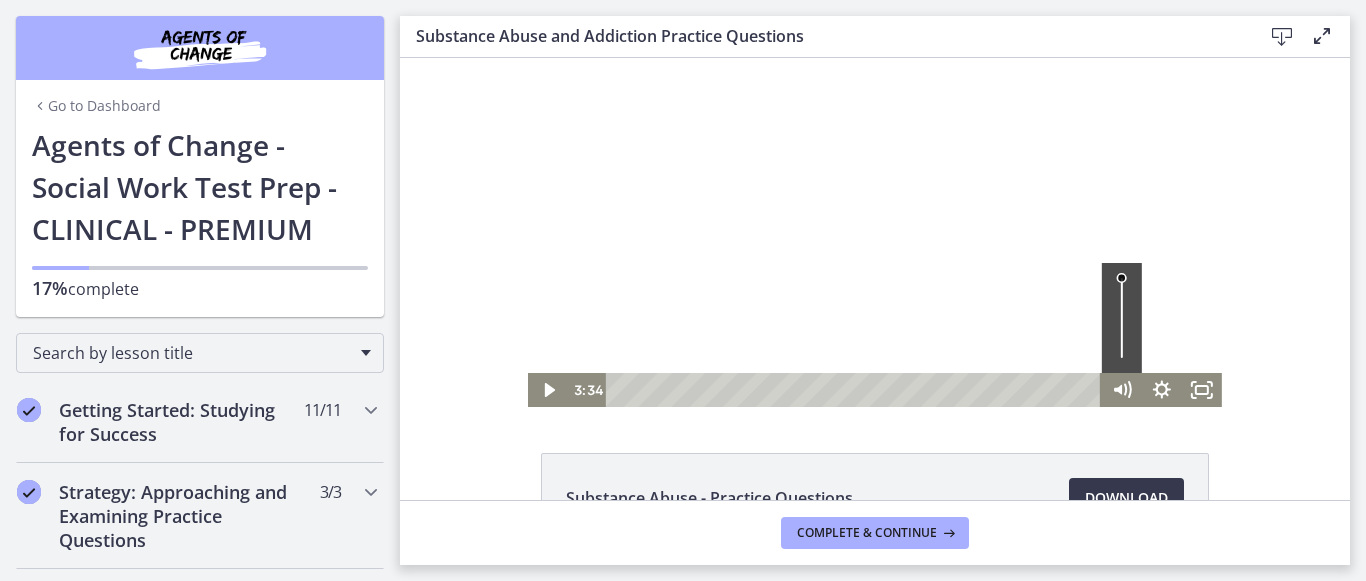 click at bounding box center [1122, 318] 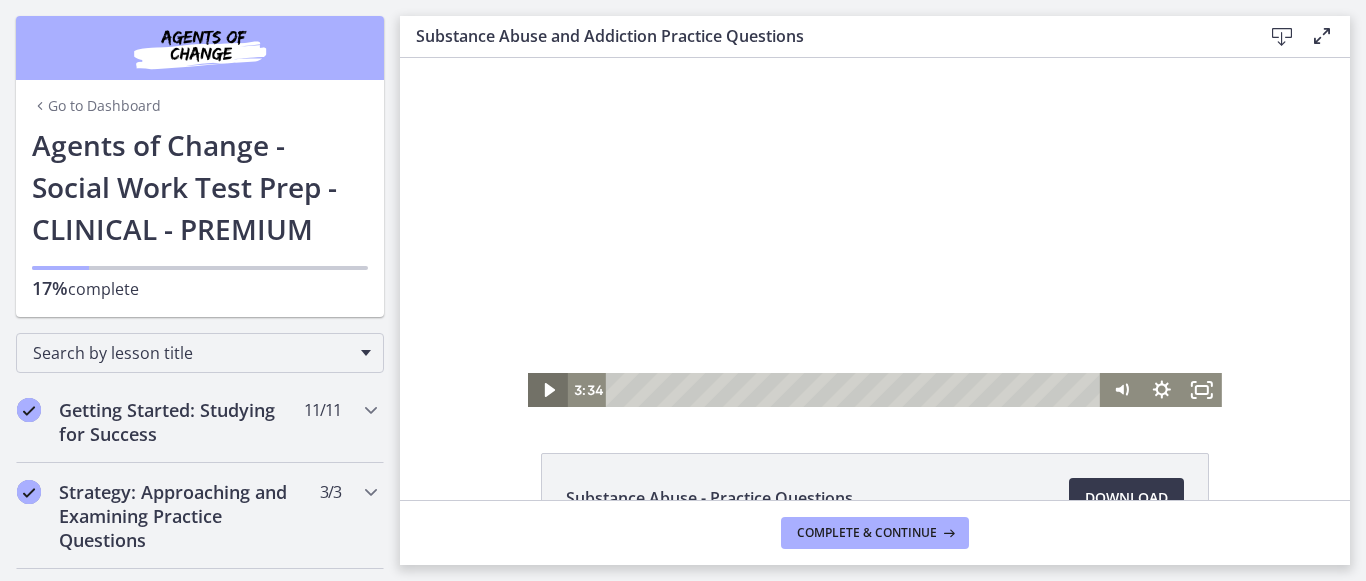 click 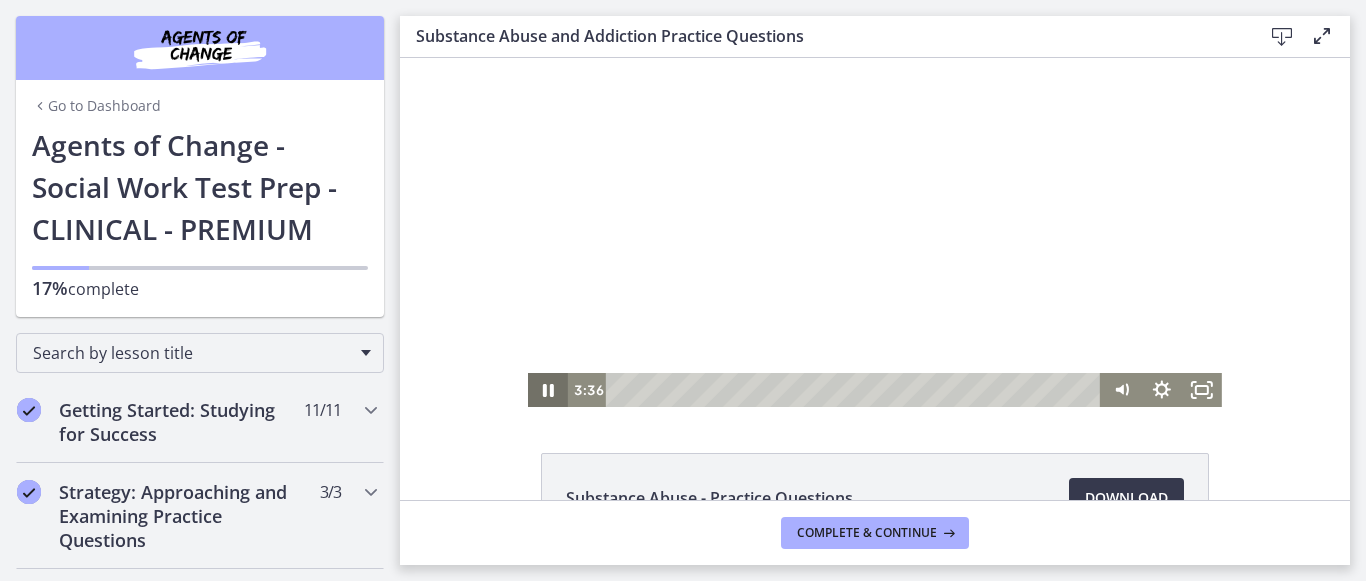 click 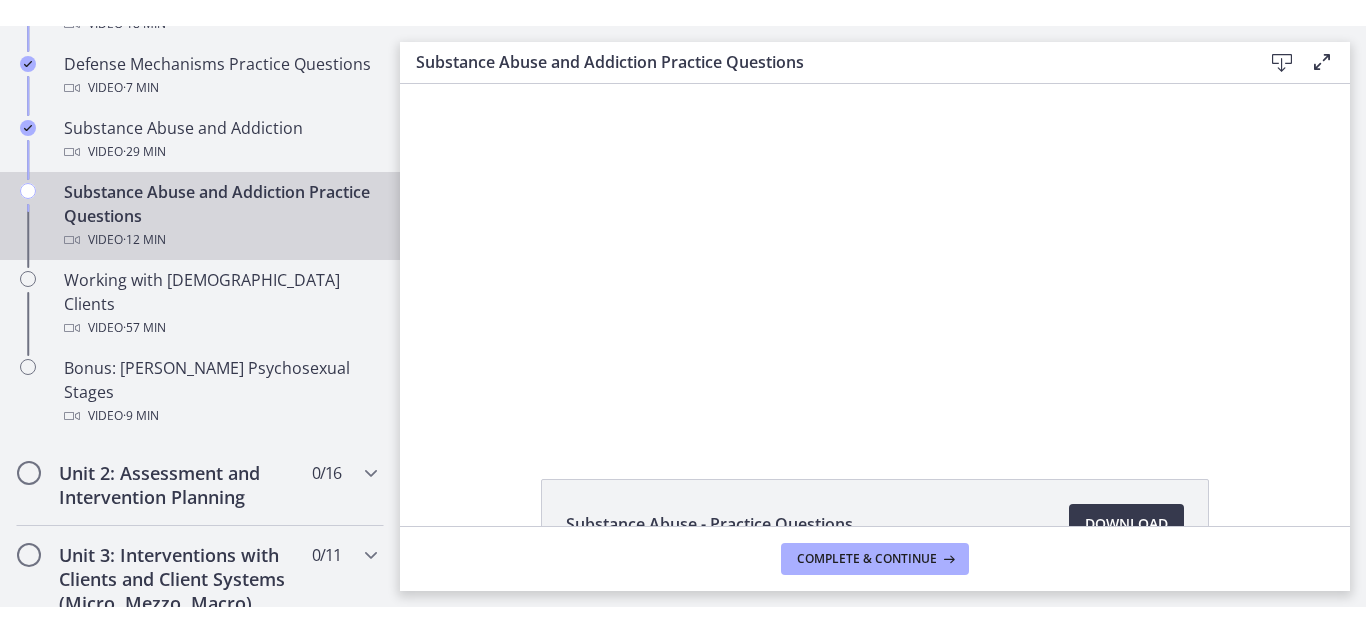 scroll, scrollTop: 1298, scrollLeft: 0, axis: vertical 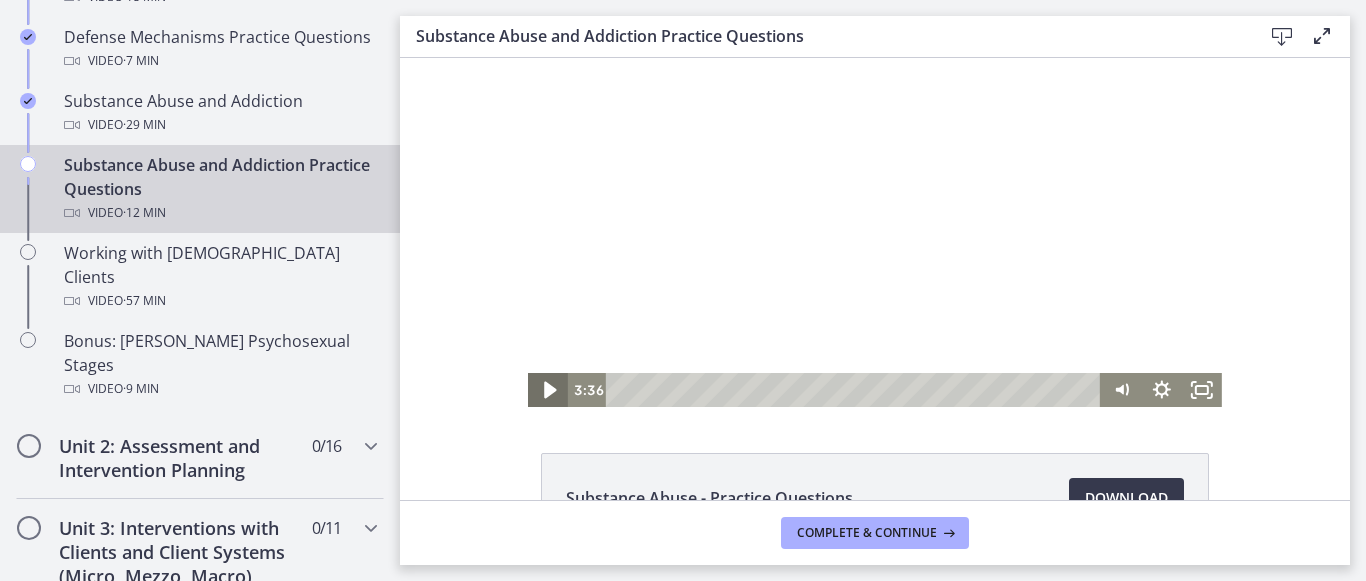 click 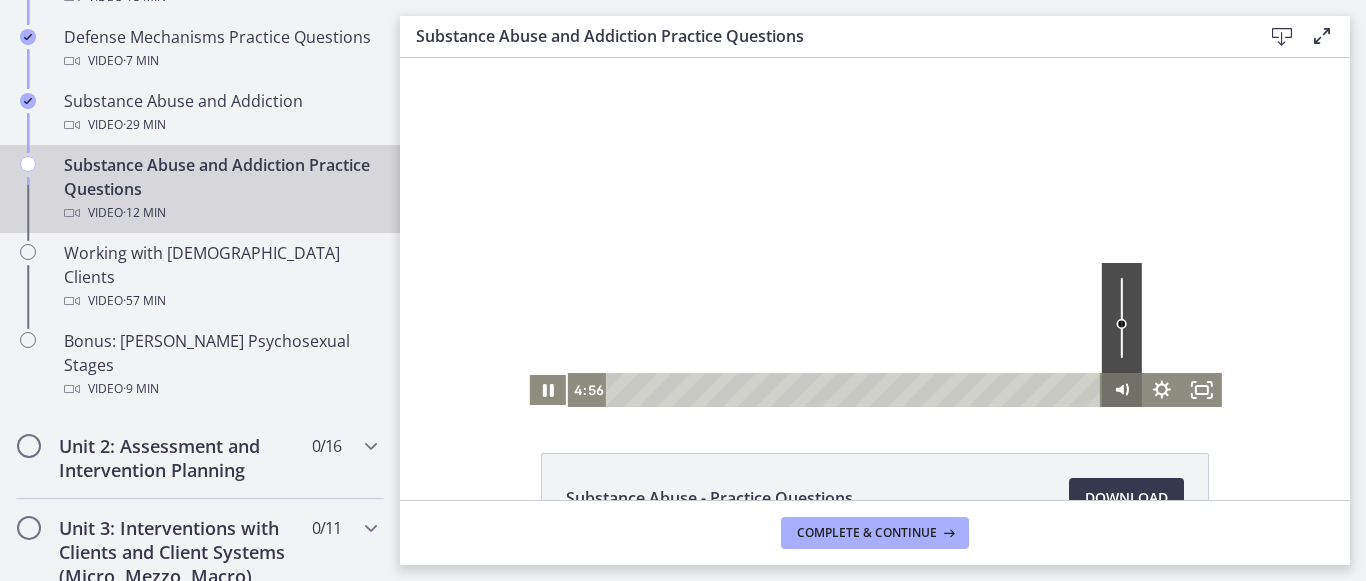 click 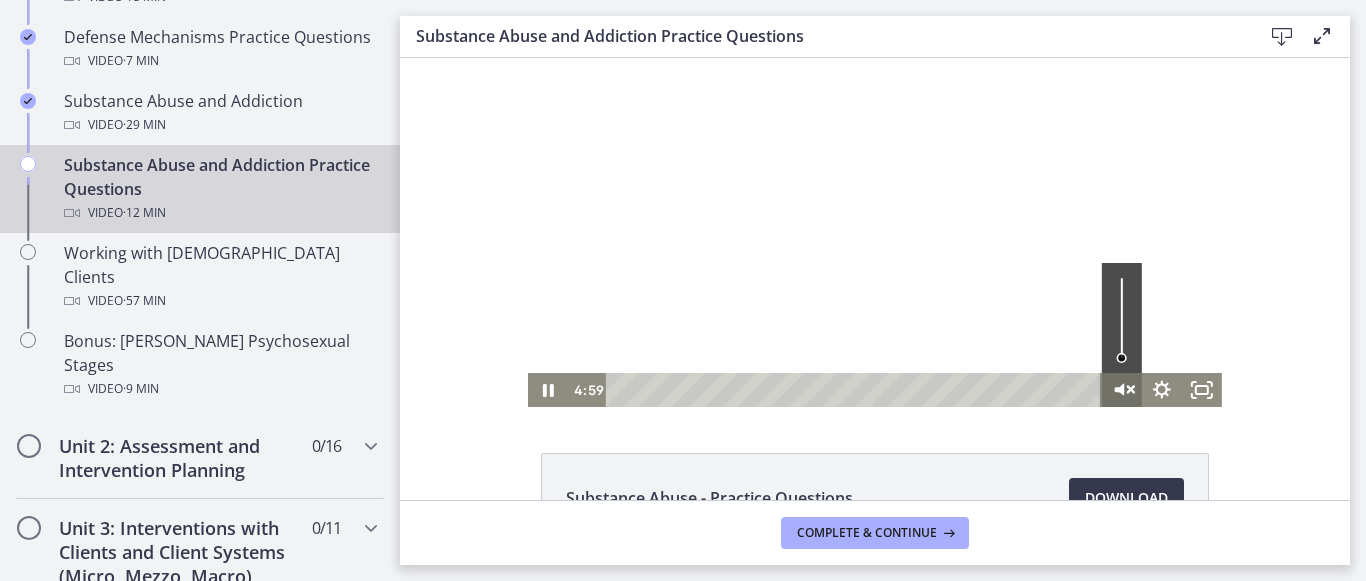 click 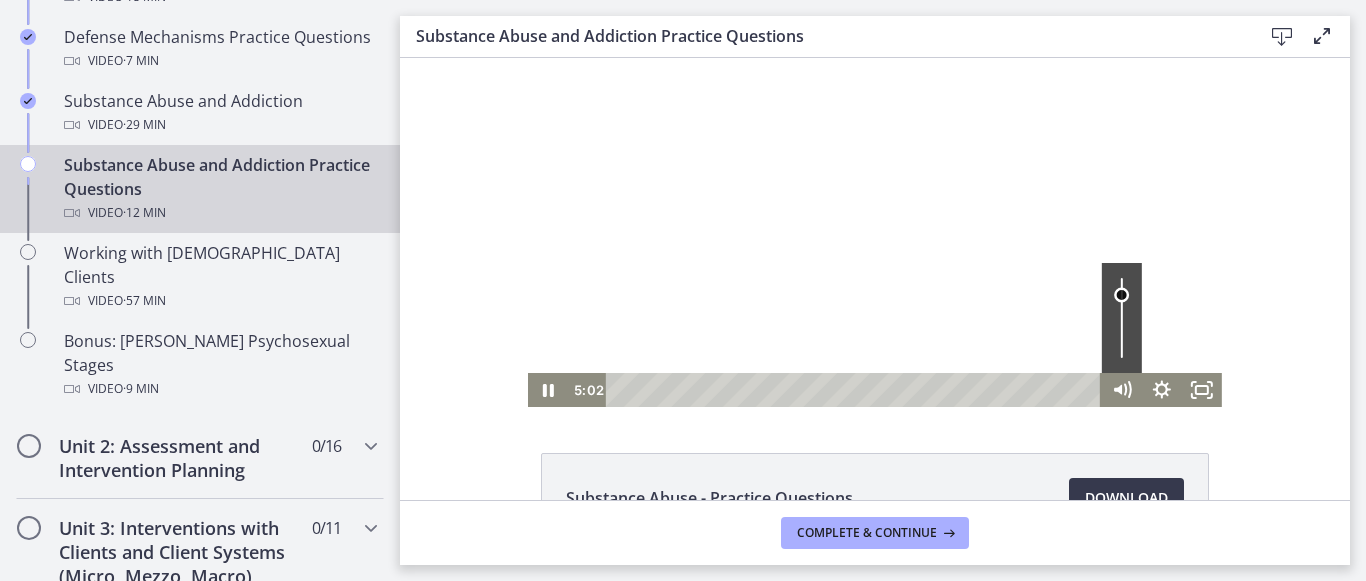 drag, startPoint x: 1110, startPoint y: 325, endPoint x: 1107, endPoint y: 295, distance: 30.149628 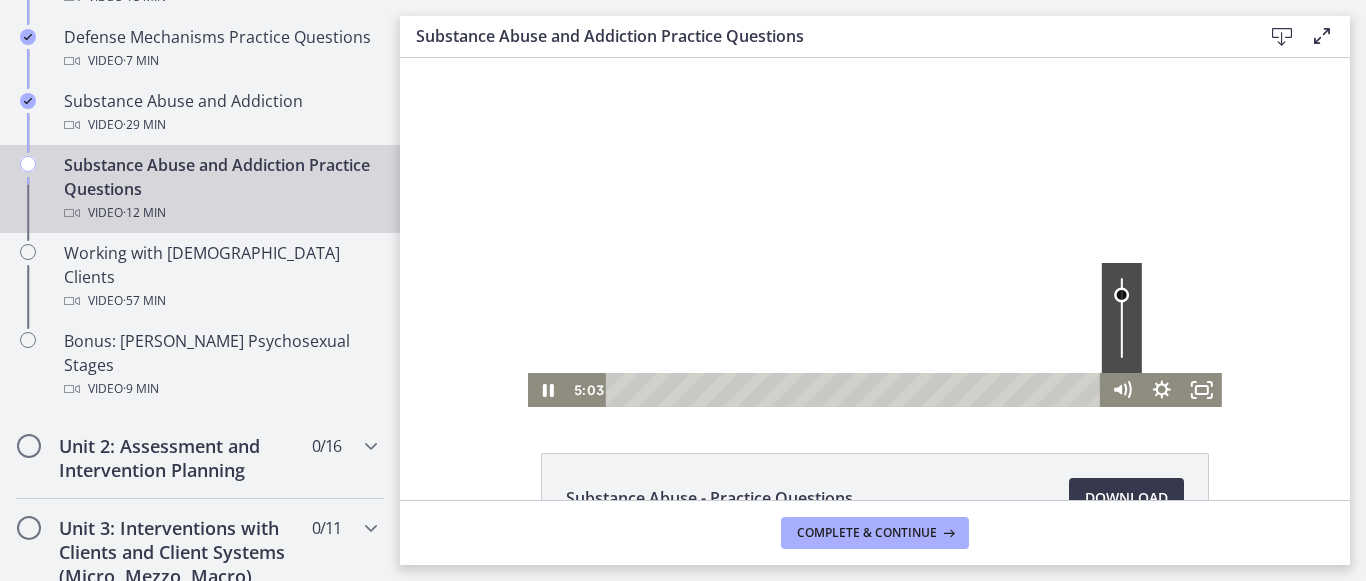 click at bounding box center [1122, 318] 